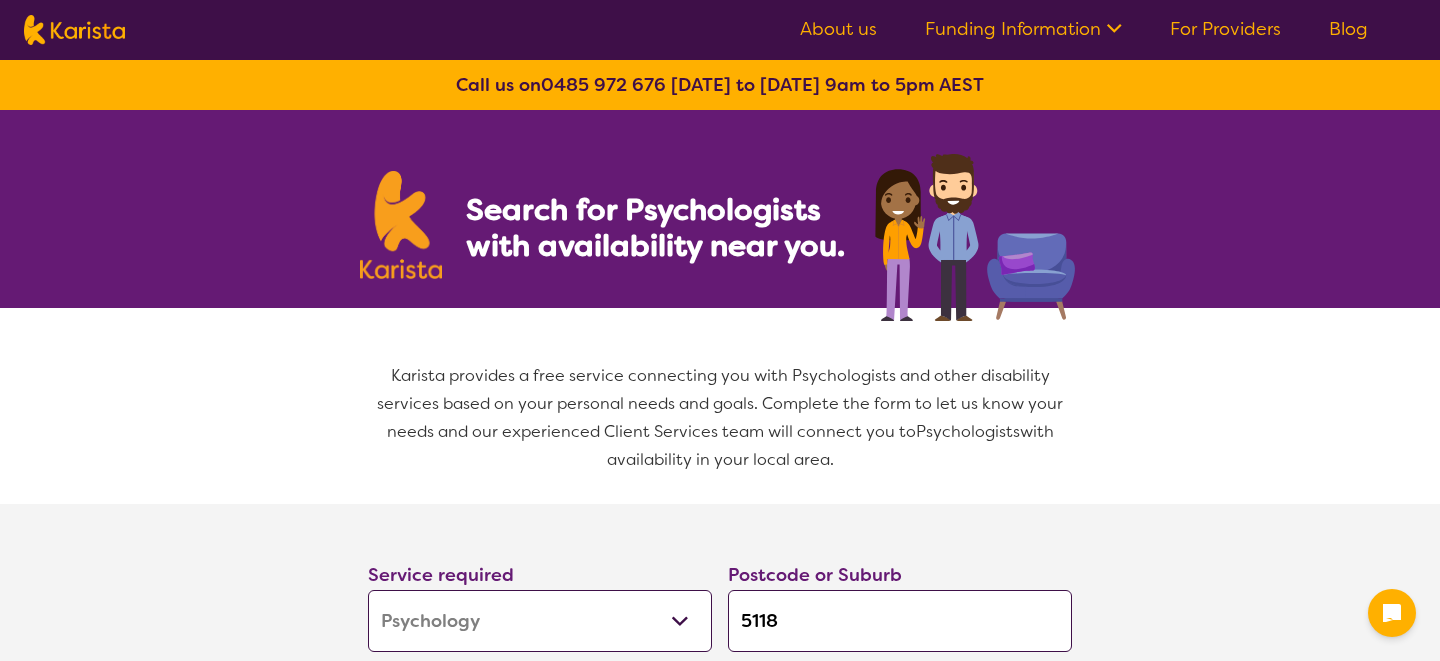 select on "Psychology" 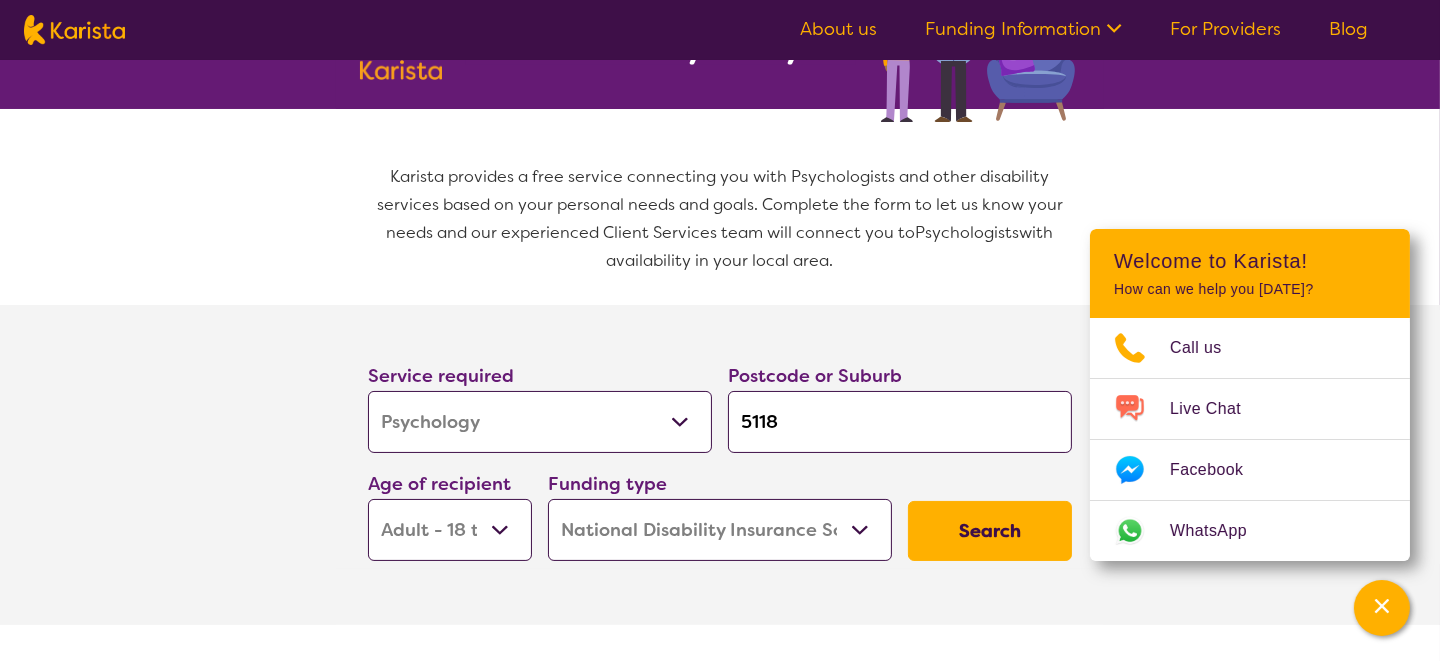 scroll, scrollTop: 300, scrollLeft: 0, axis: vertical 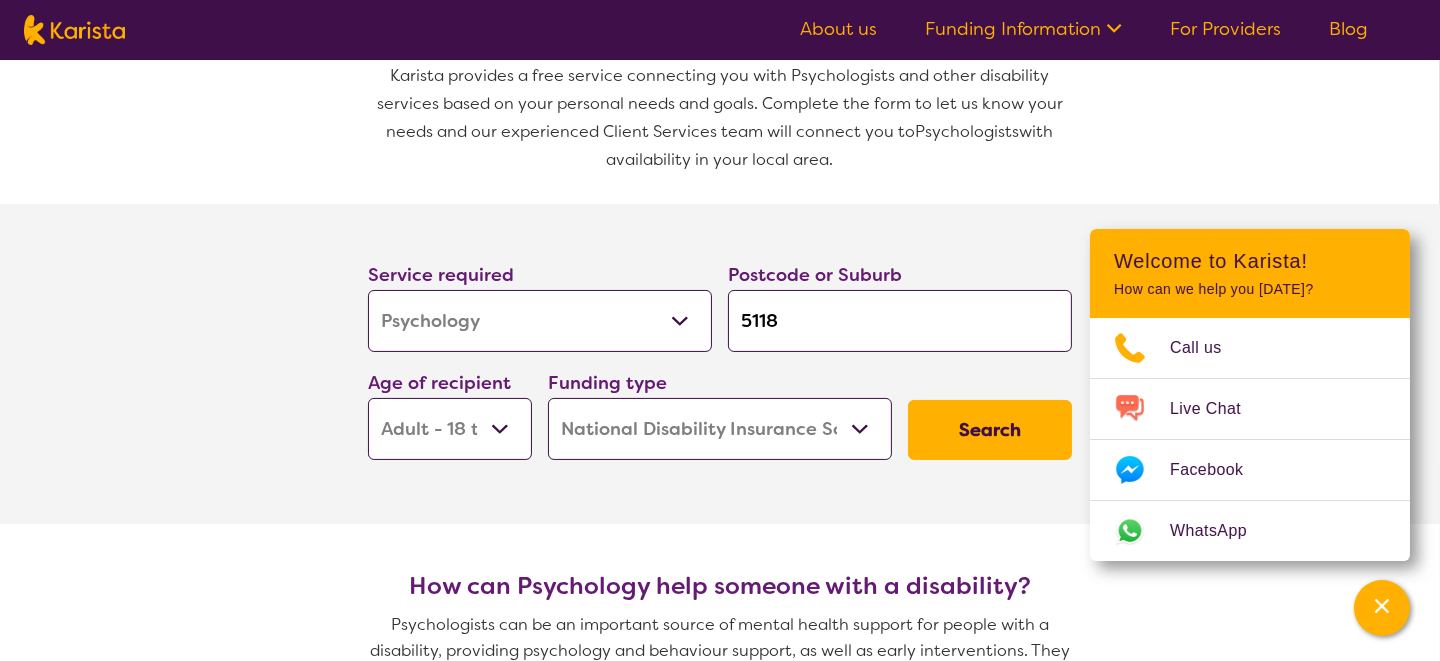 click on "5118" at bounding box center (900, 321) 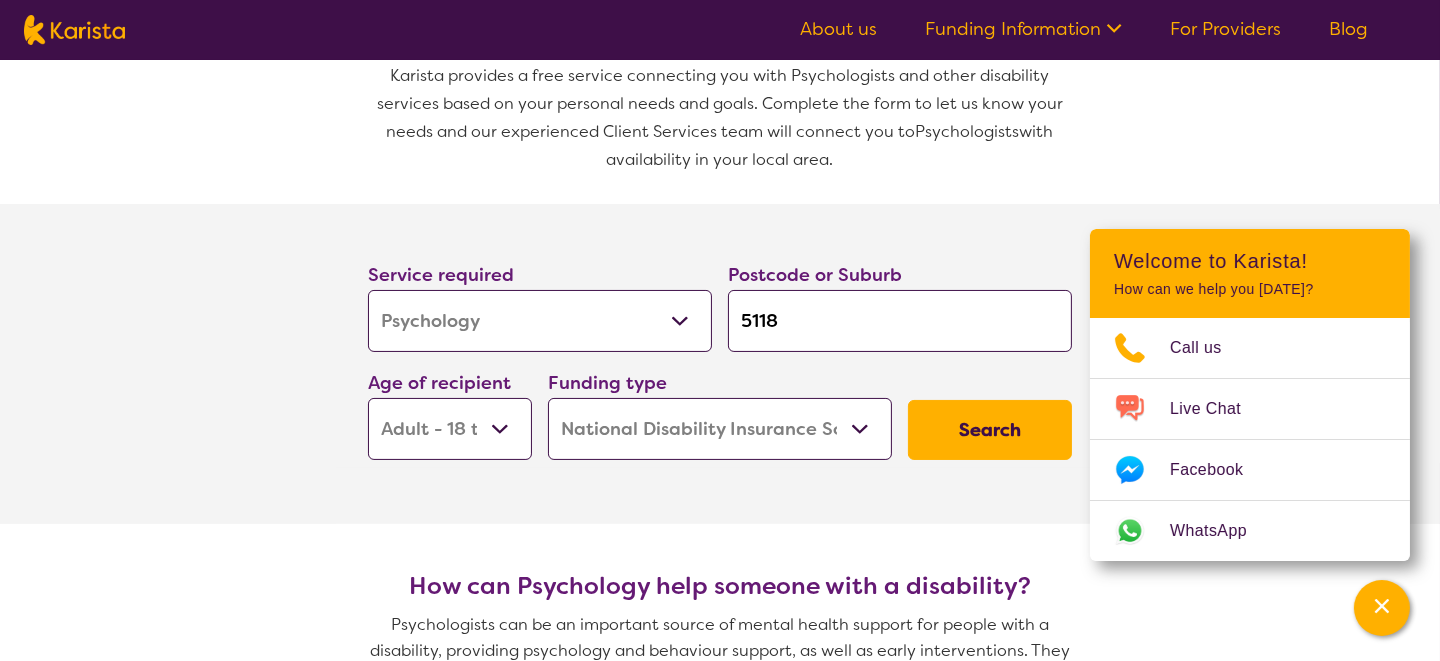 type on "511" 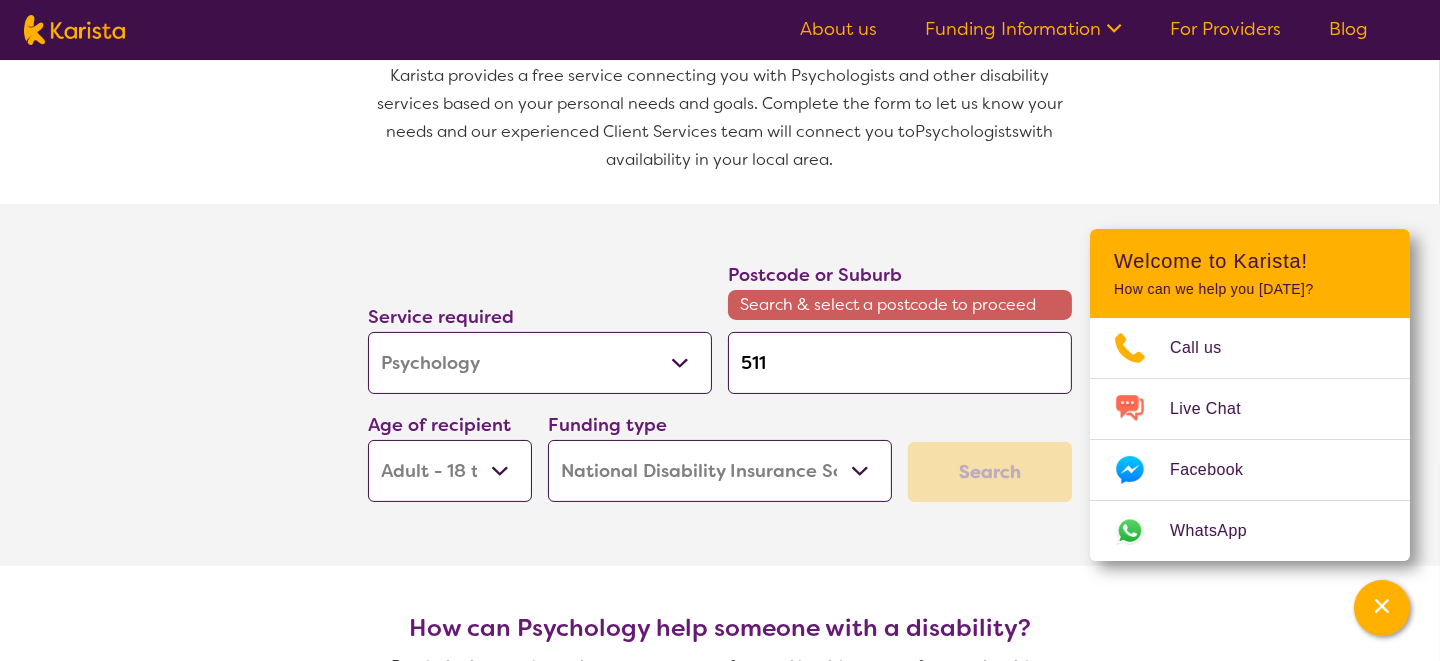 type on "51" 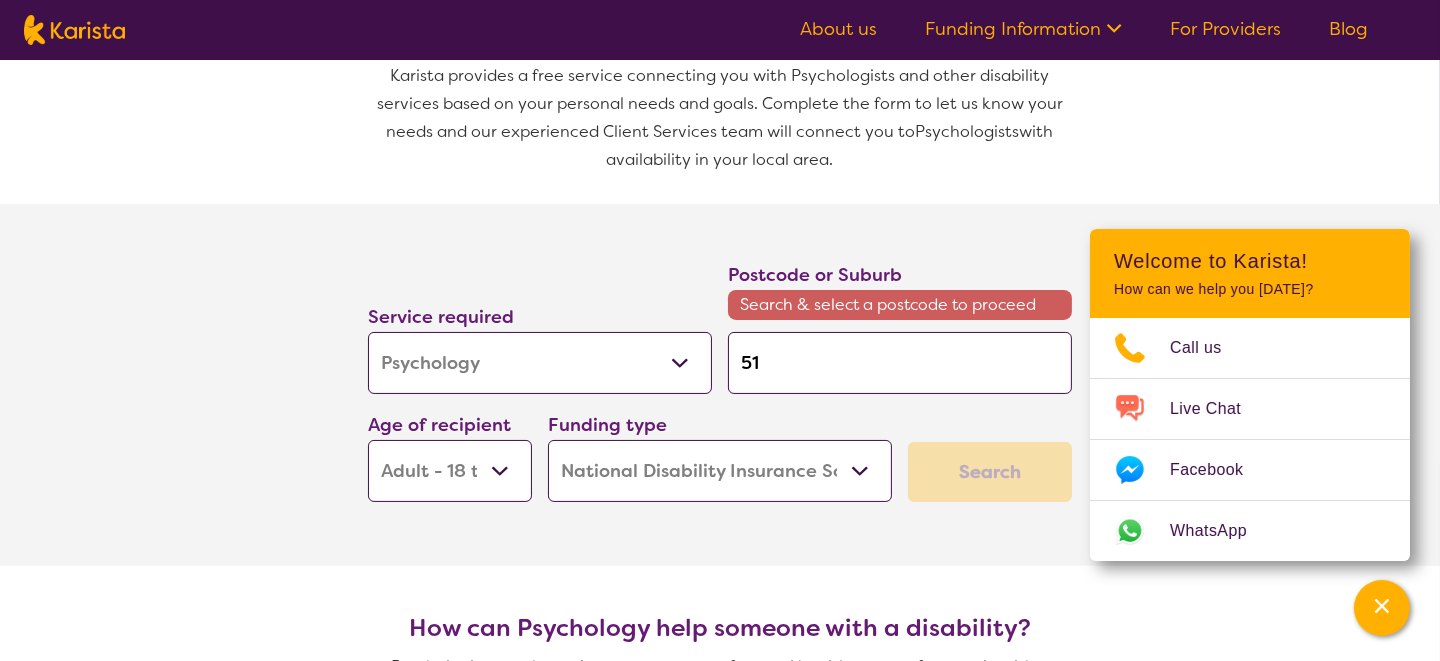 type on "5" 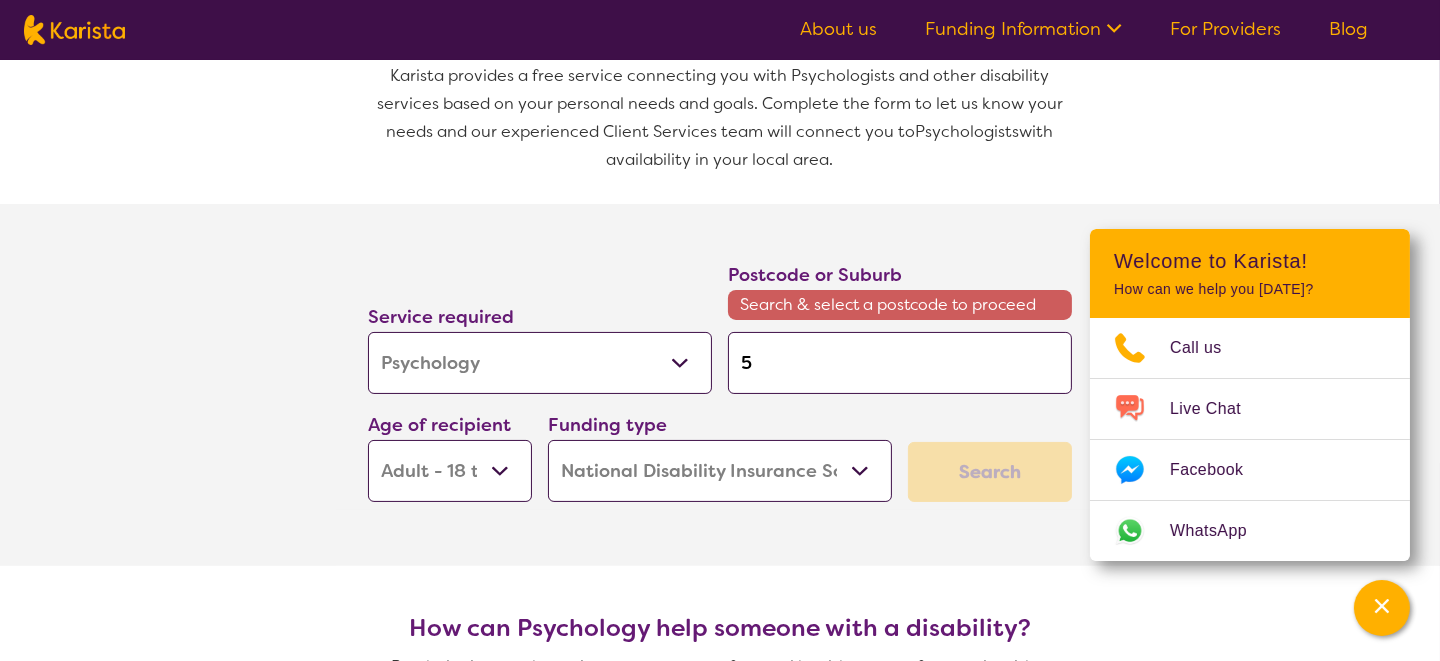 type 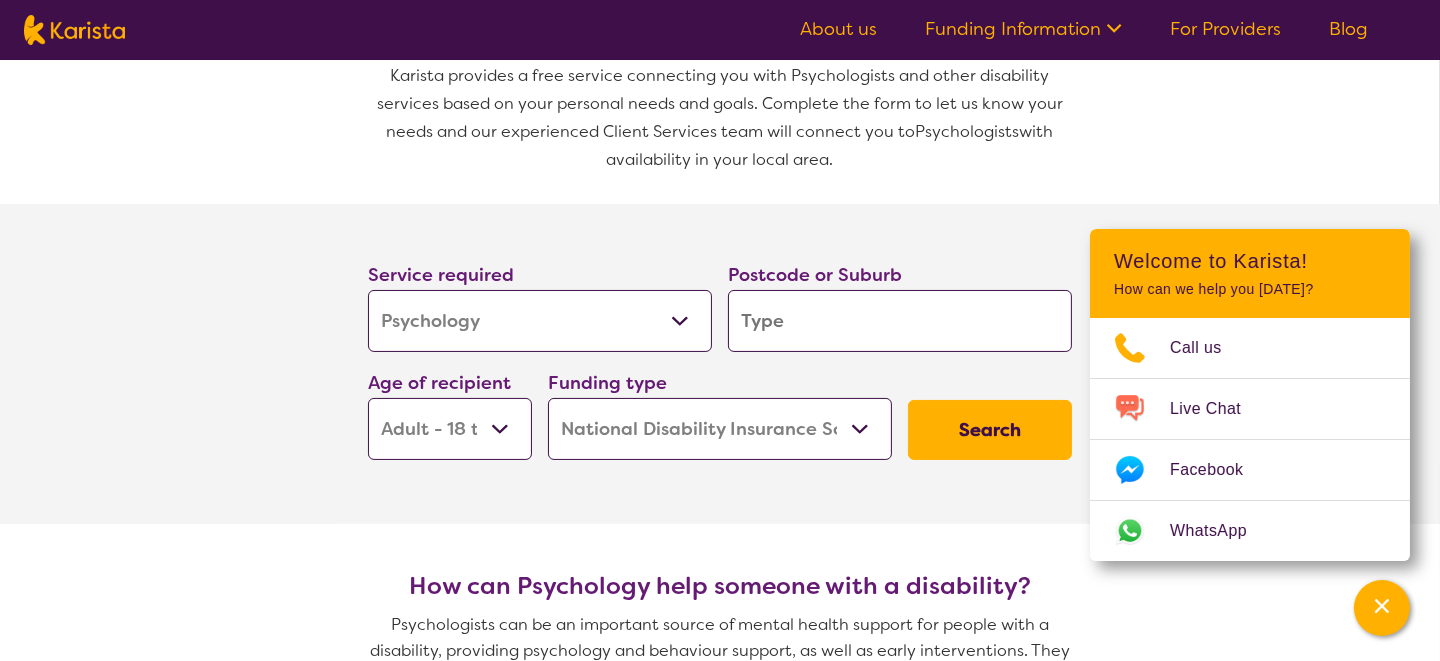 click at bounding box center [900, 321] 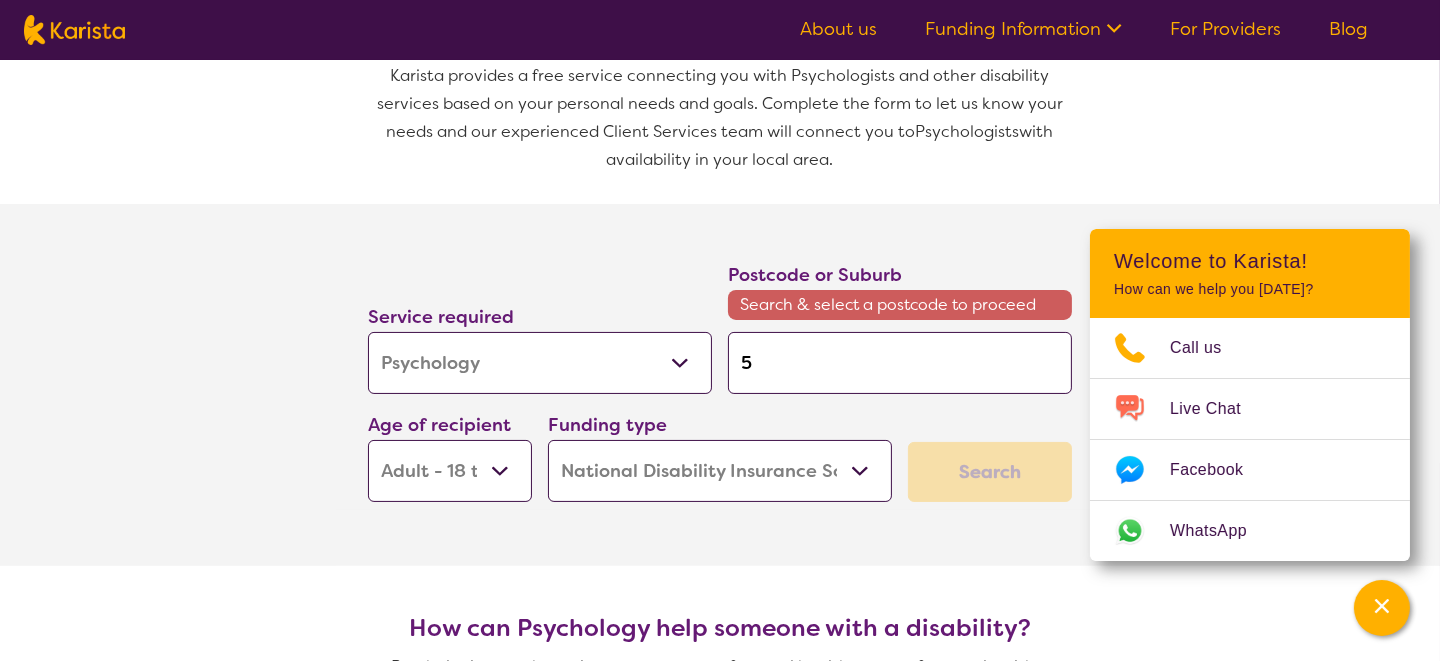 type on "51" 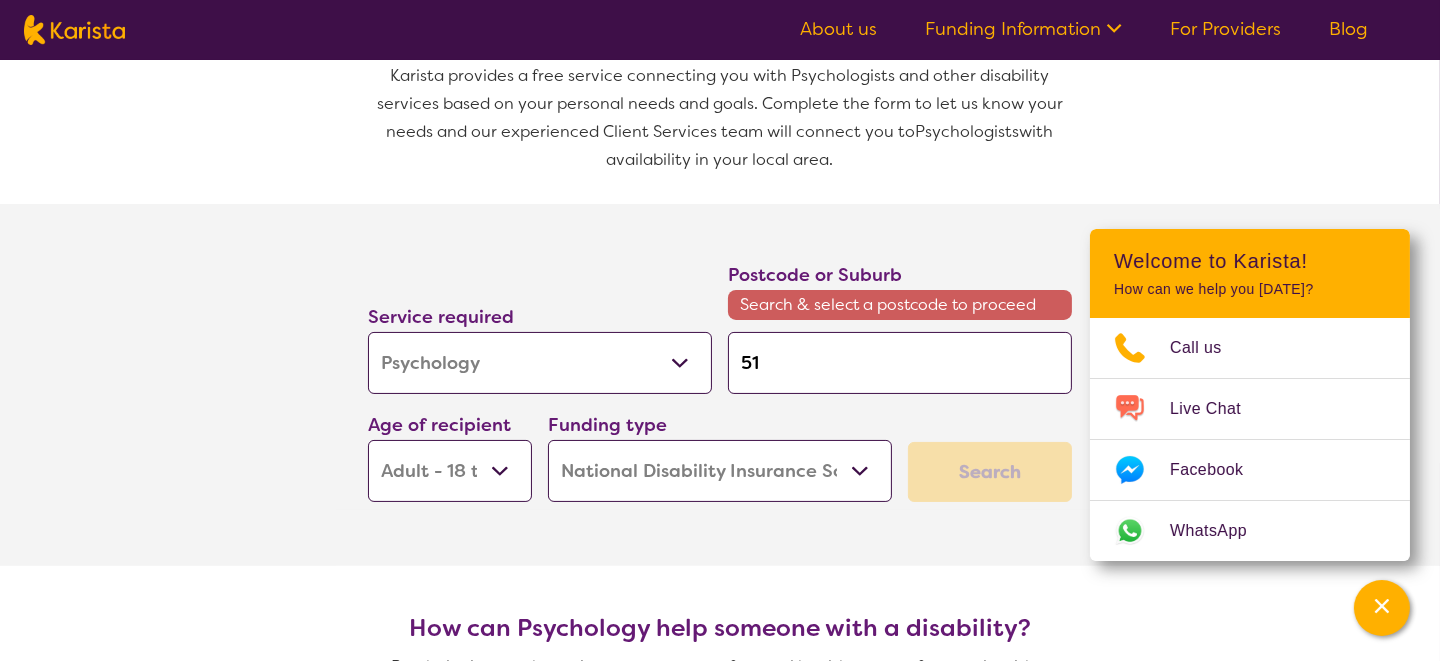 type on "516" 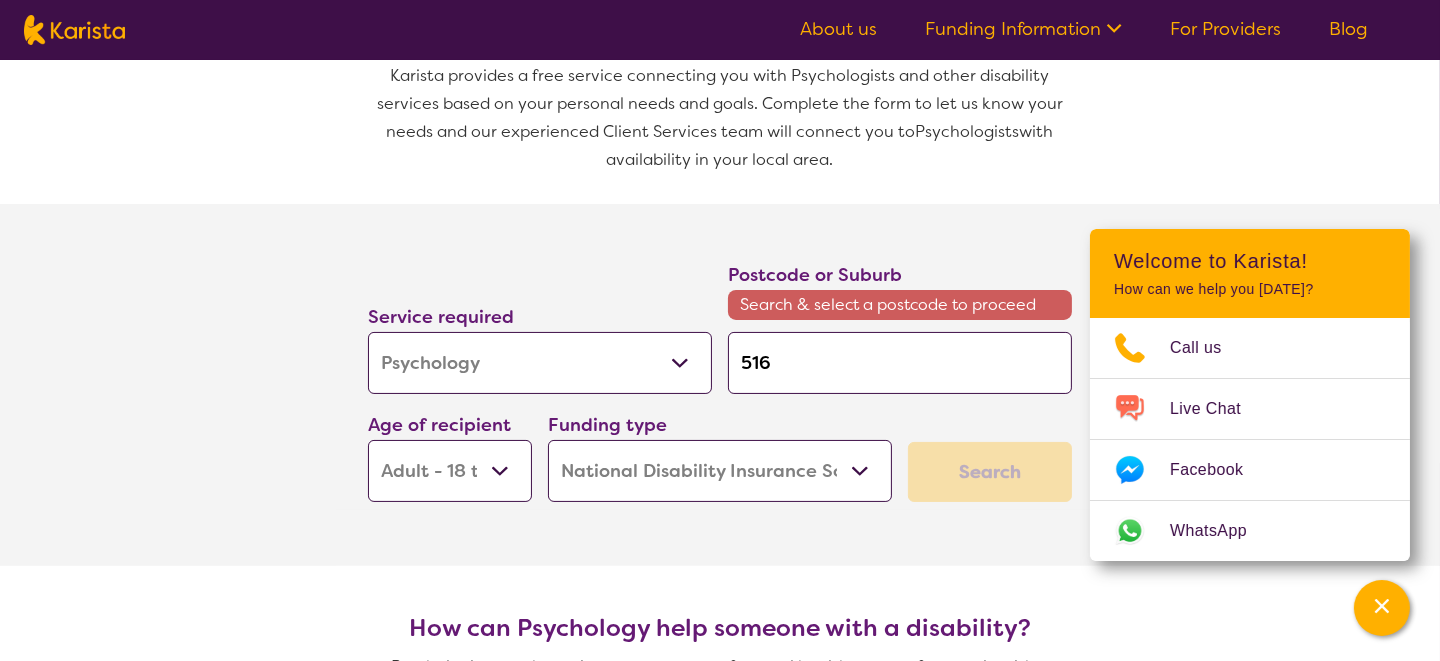 type on "516" 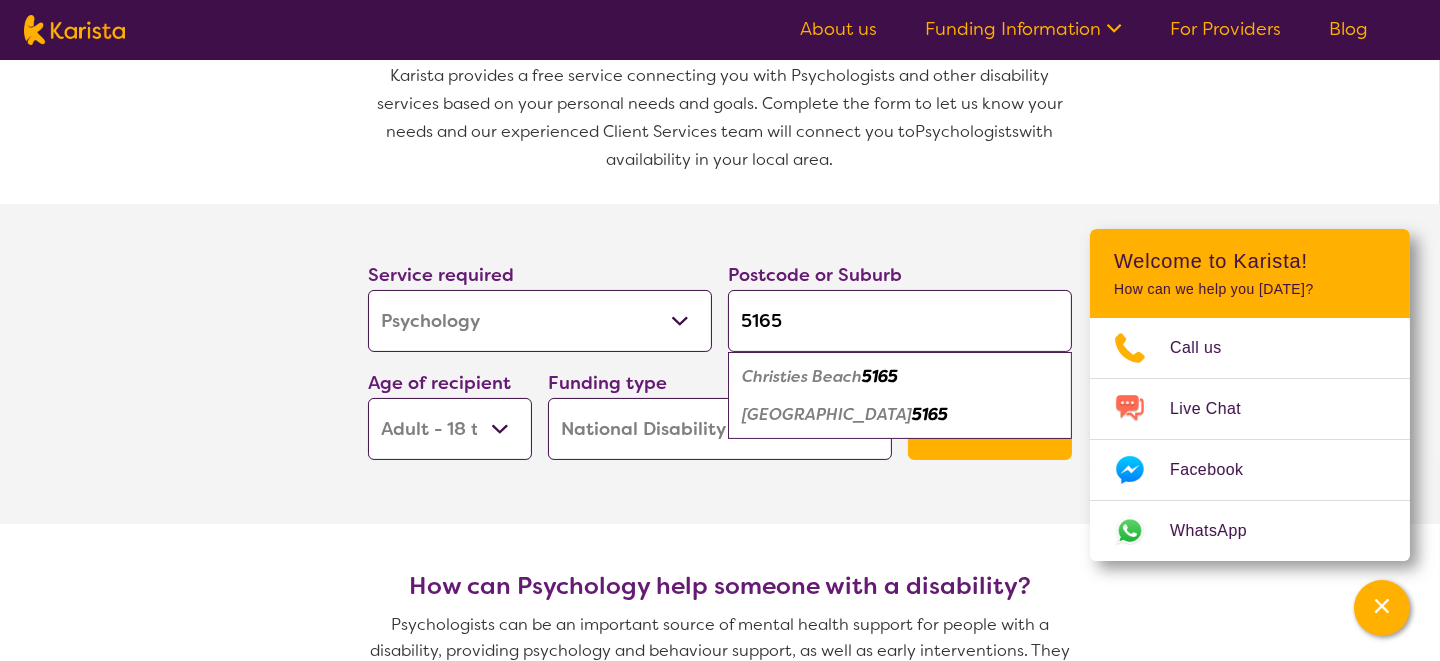 type on "5165" 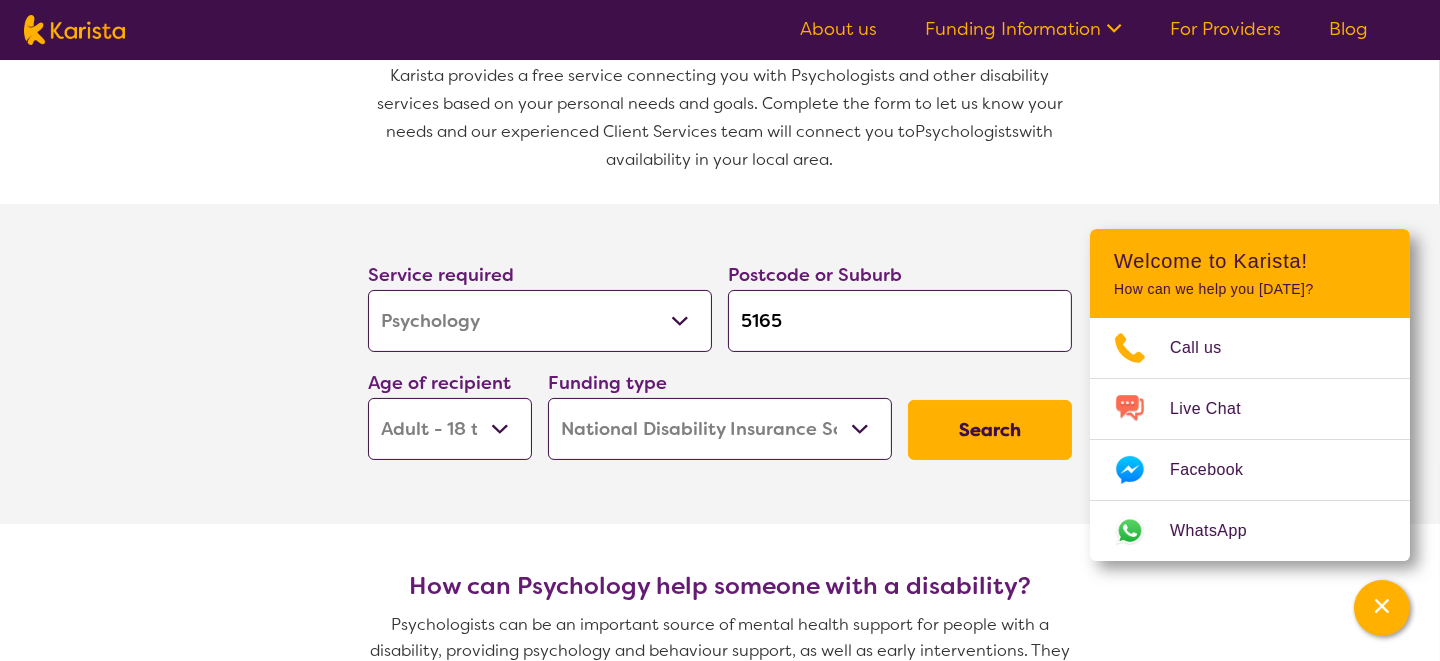 click on "Search" at bounding box center (990, 430) 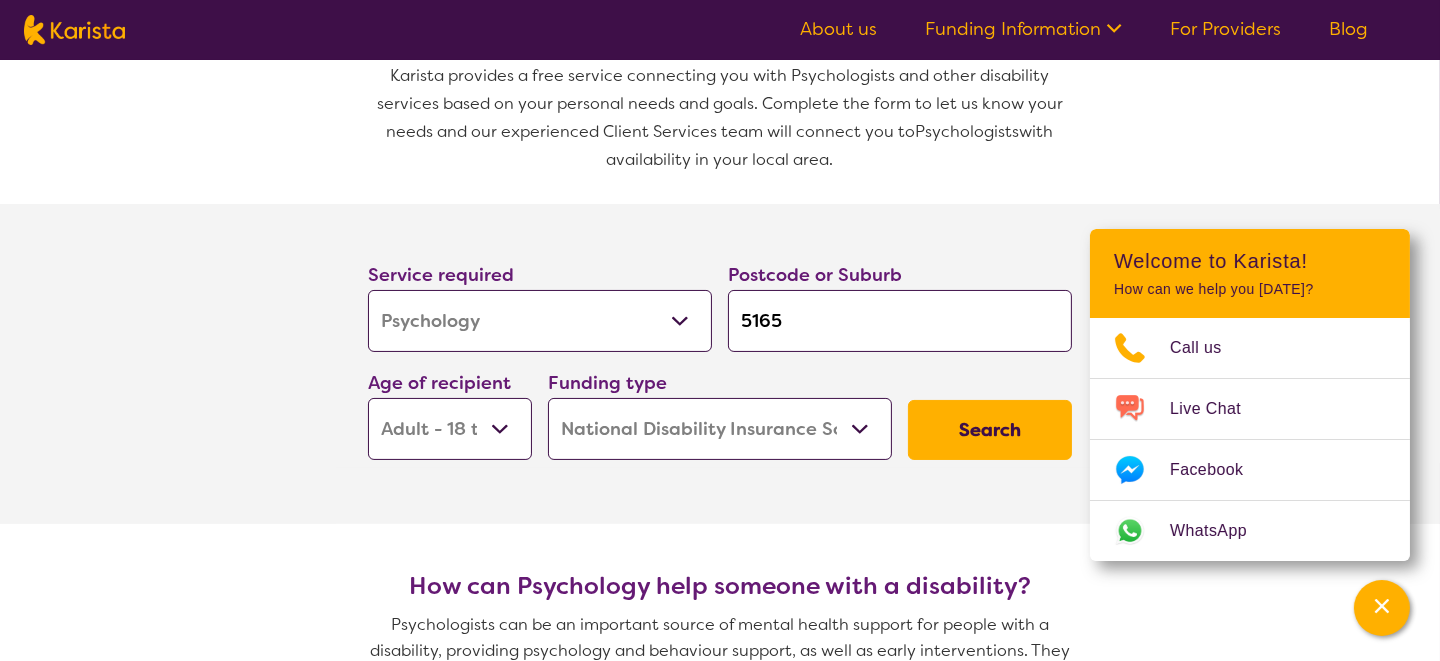 scroll, scrollTop: 0, scrollLeft: 0, axis: both 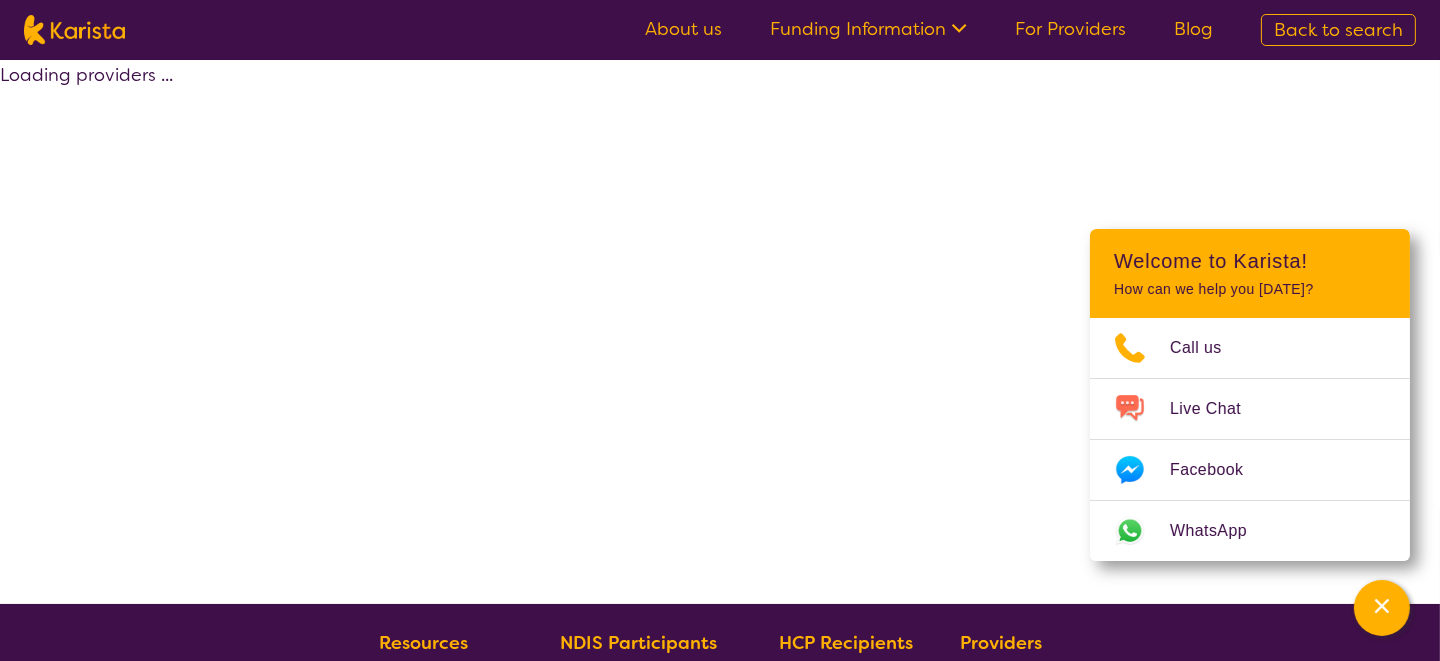 select on "by_score" 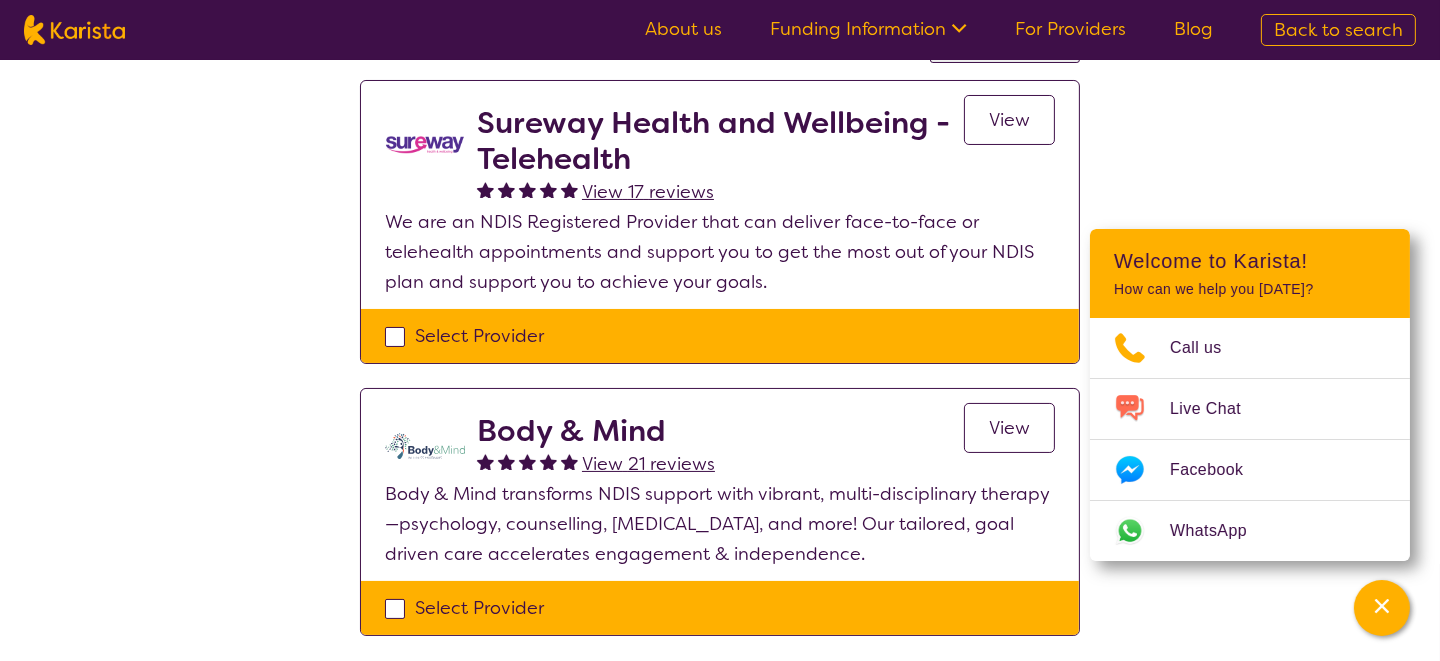 scroll, scrollTop: 300, scrollLeft: 0, axis: vertical 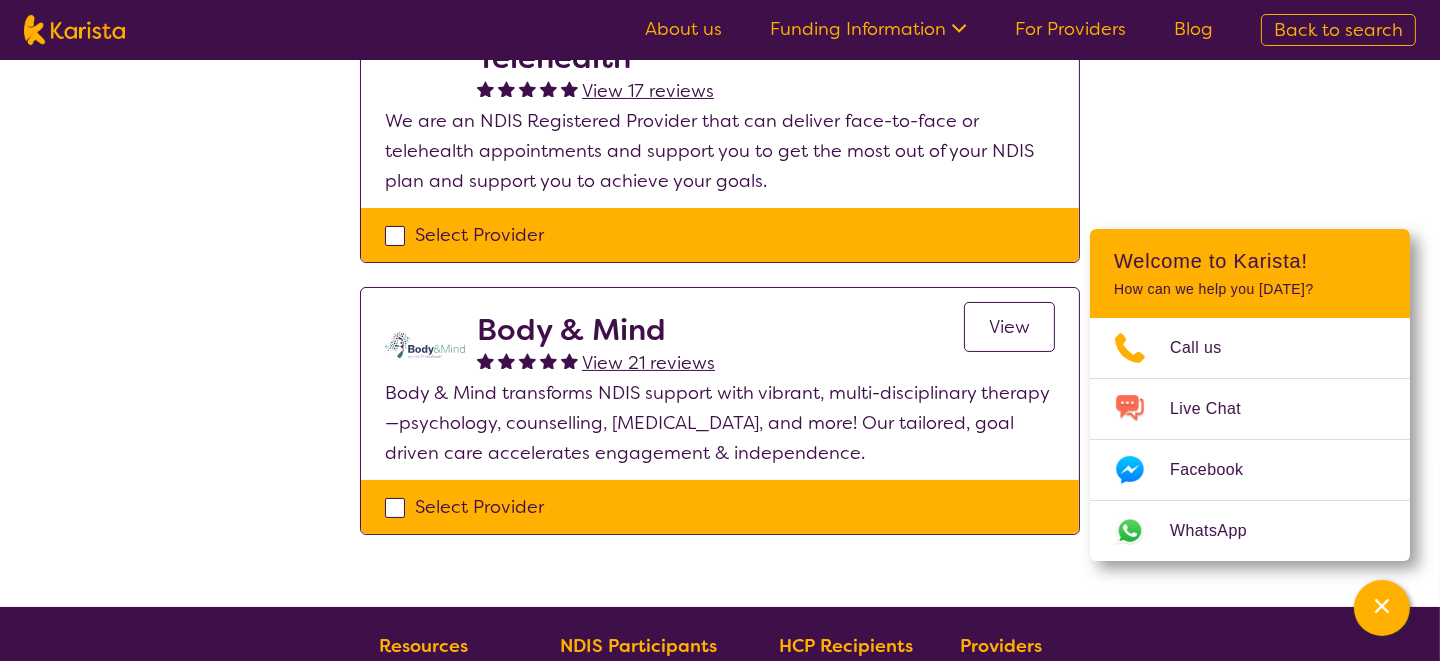 click on "View" at bounding box center (1009, 327) 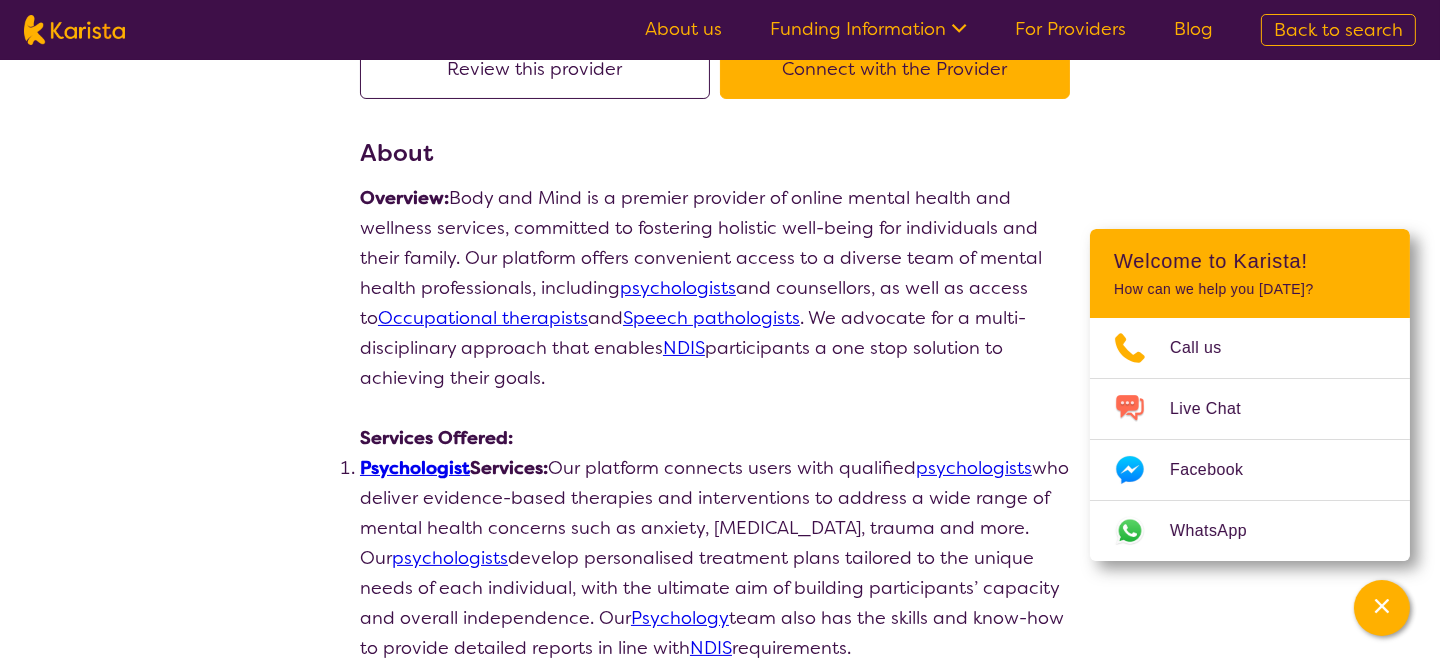 scroll, scrollTop: 0, scrollLeft: 0, axis: both 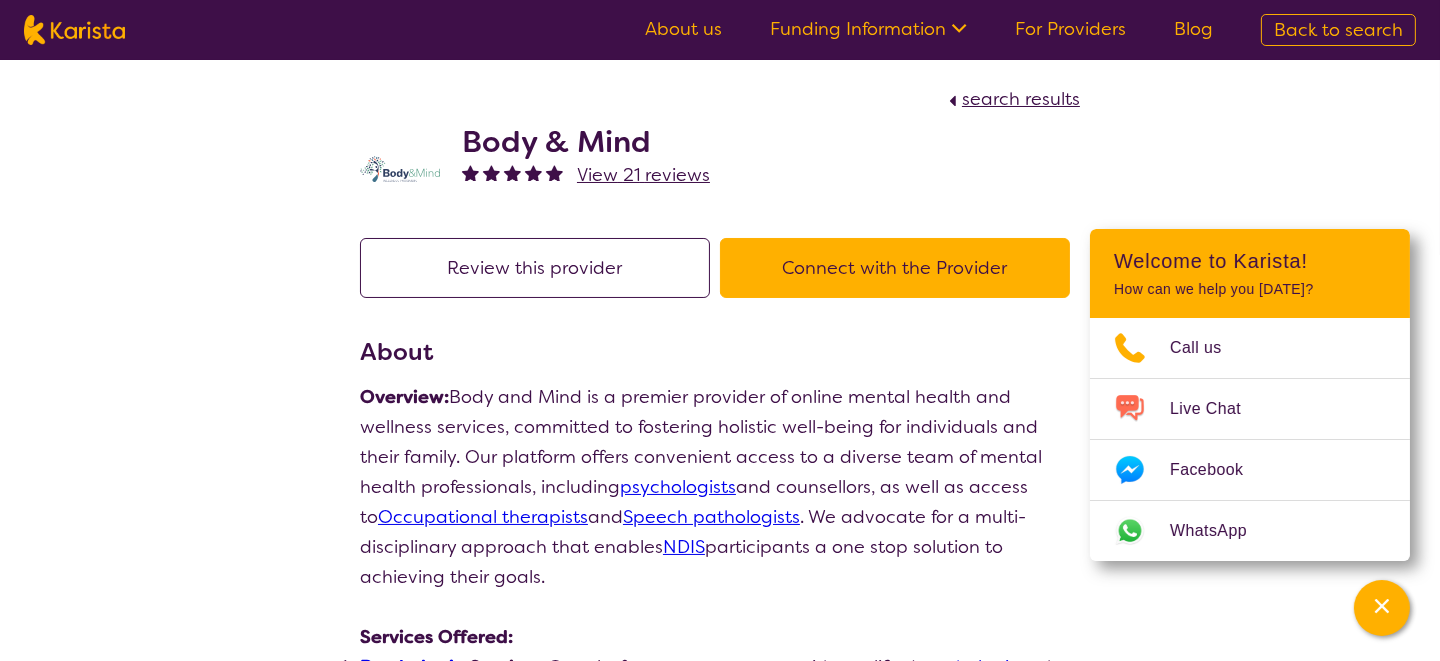 click on "Connect with the Provider" at bounding box center (895, 268) 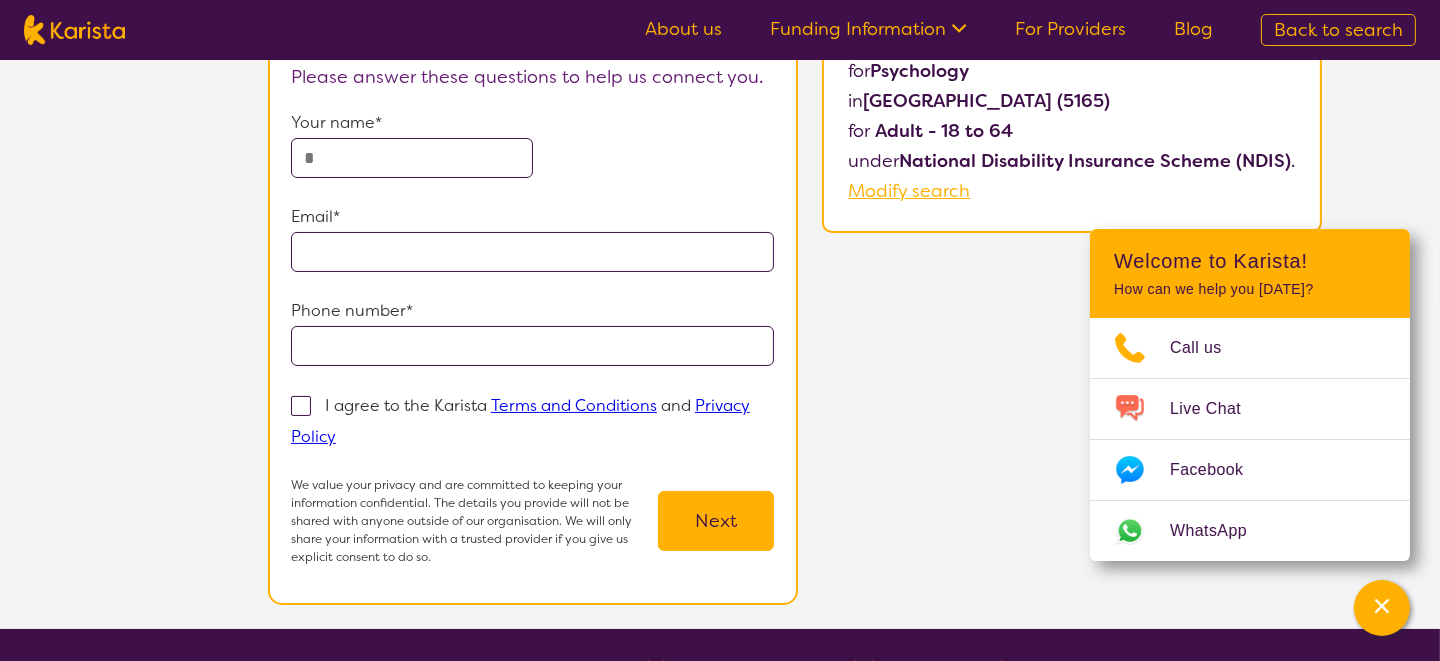 scroll, scrollTop: 0, scrollLeft: 0, axis: both 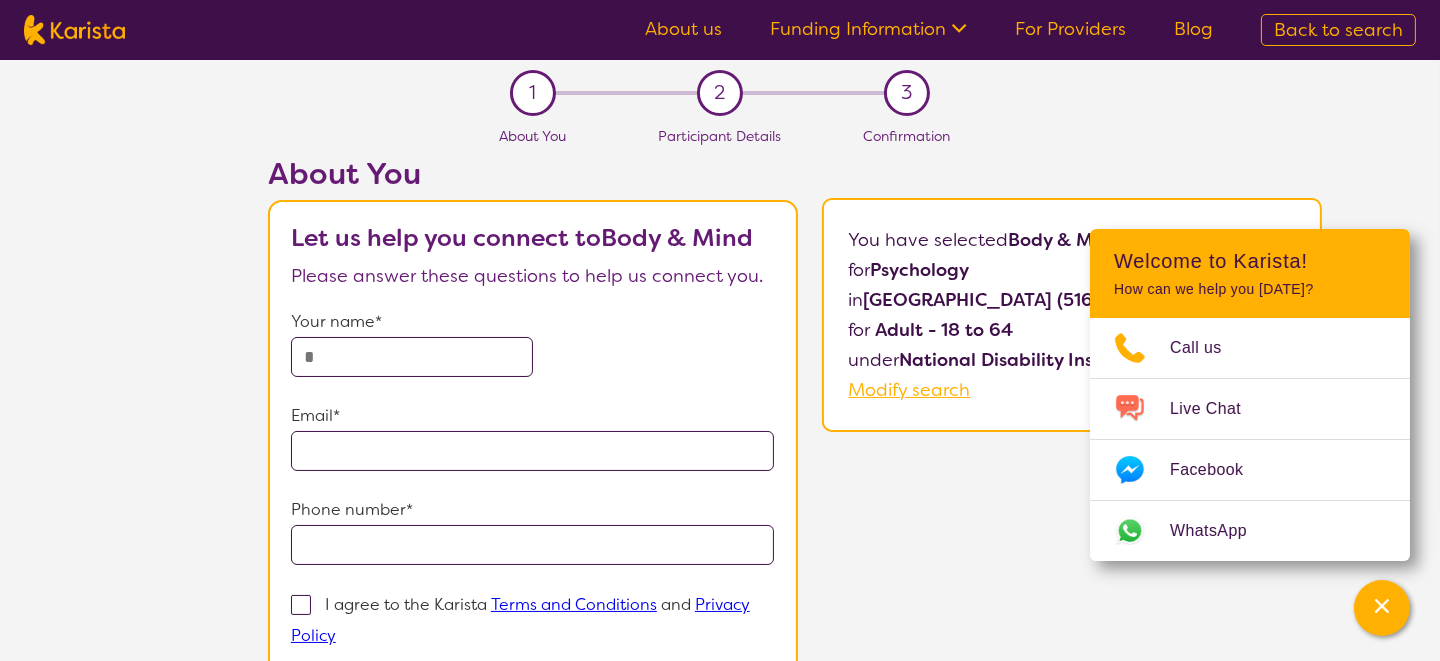 click on "For Providers" at bounding box center (1070, 29) 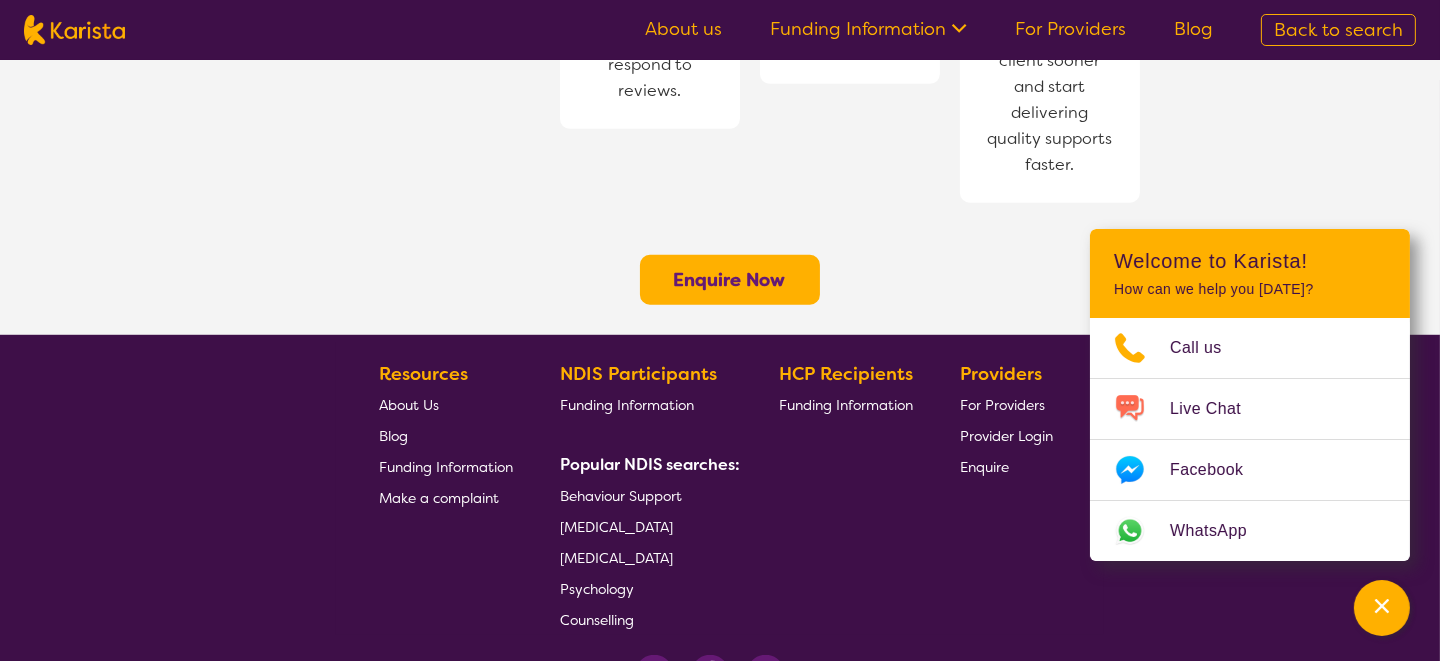 scroll, scrollTop: 1300, scrollLeft: 0, axis: vertical 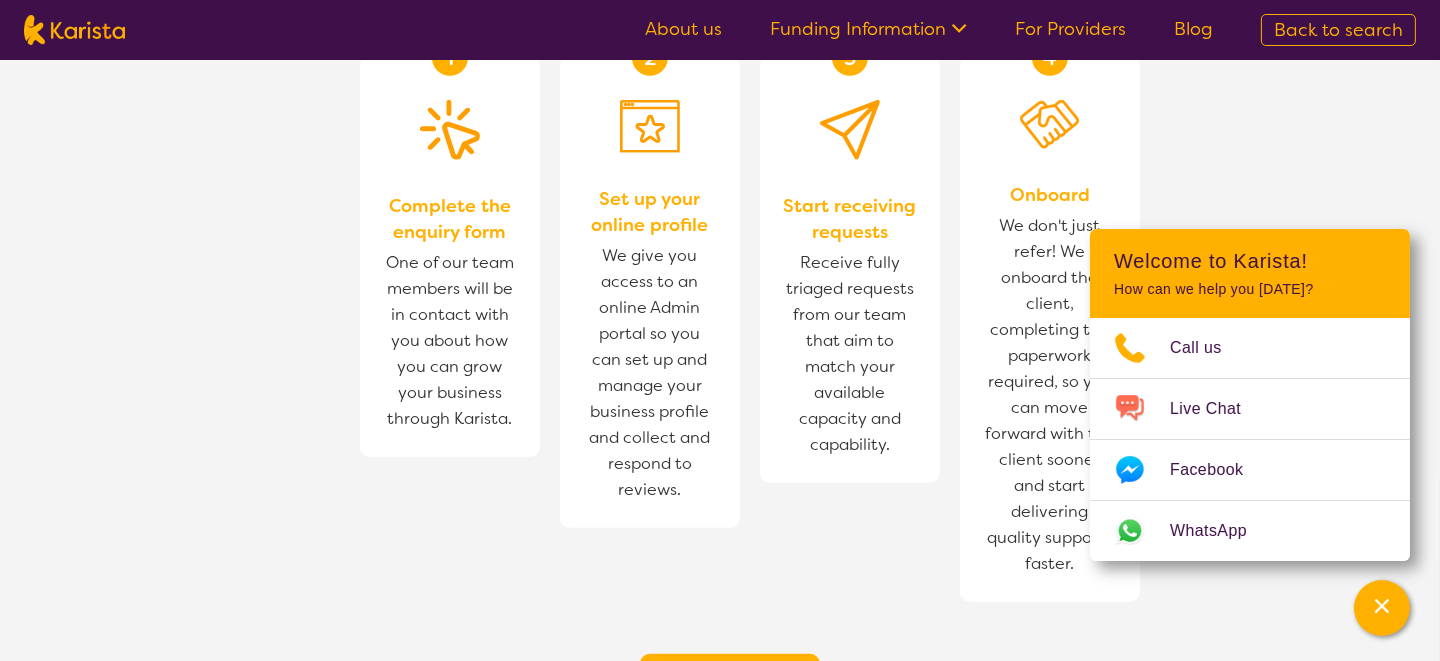 click on "About us Funding Information NDIS - National Disability Insurance Scheme HCP -  Home Care Package Funding For Providers Blog" at bounding box center (929, 30) 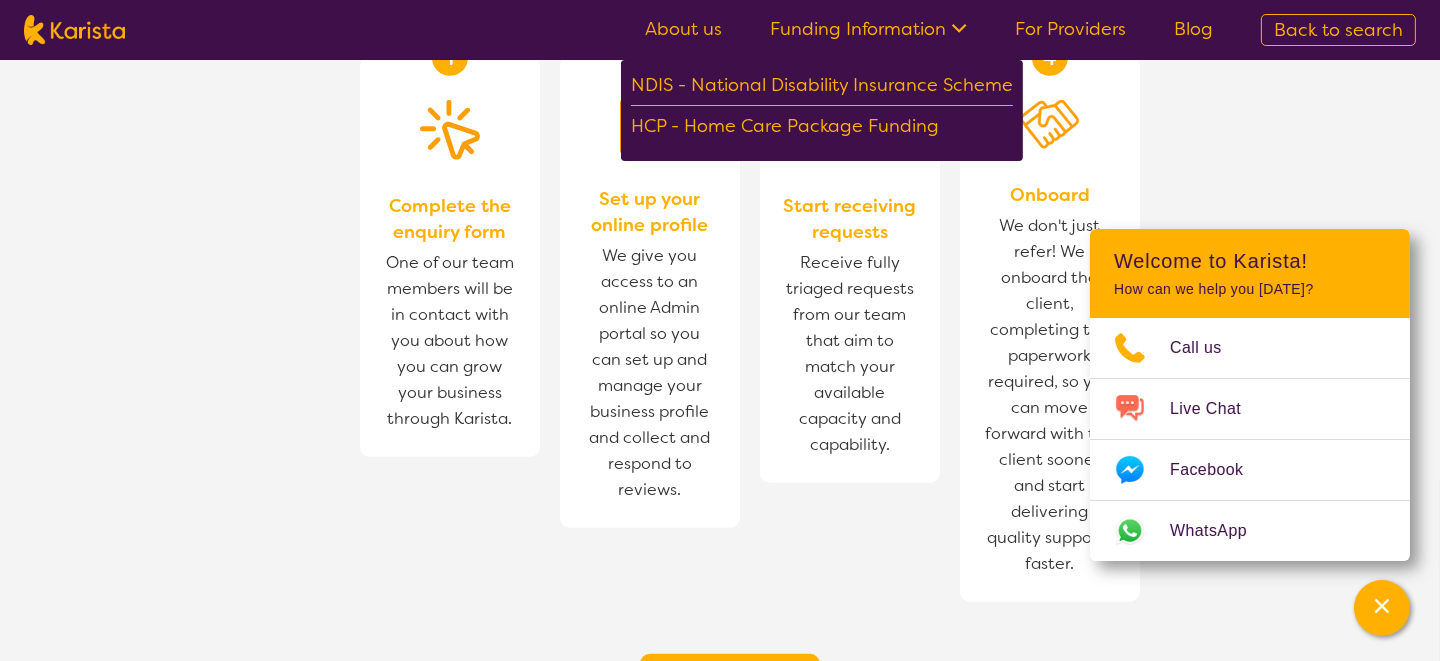 click on "NDIS - National Disability Insurance Scheme HCP -  Home Care Package Funding" at bounding box center [822, 110] 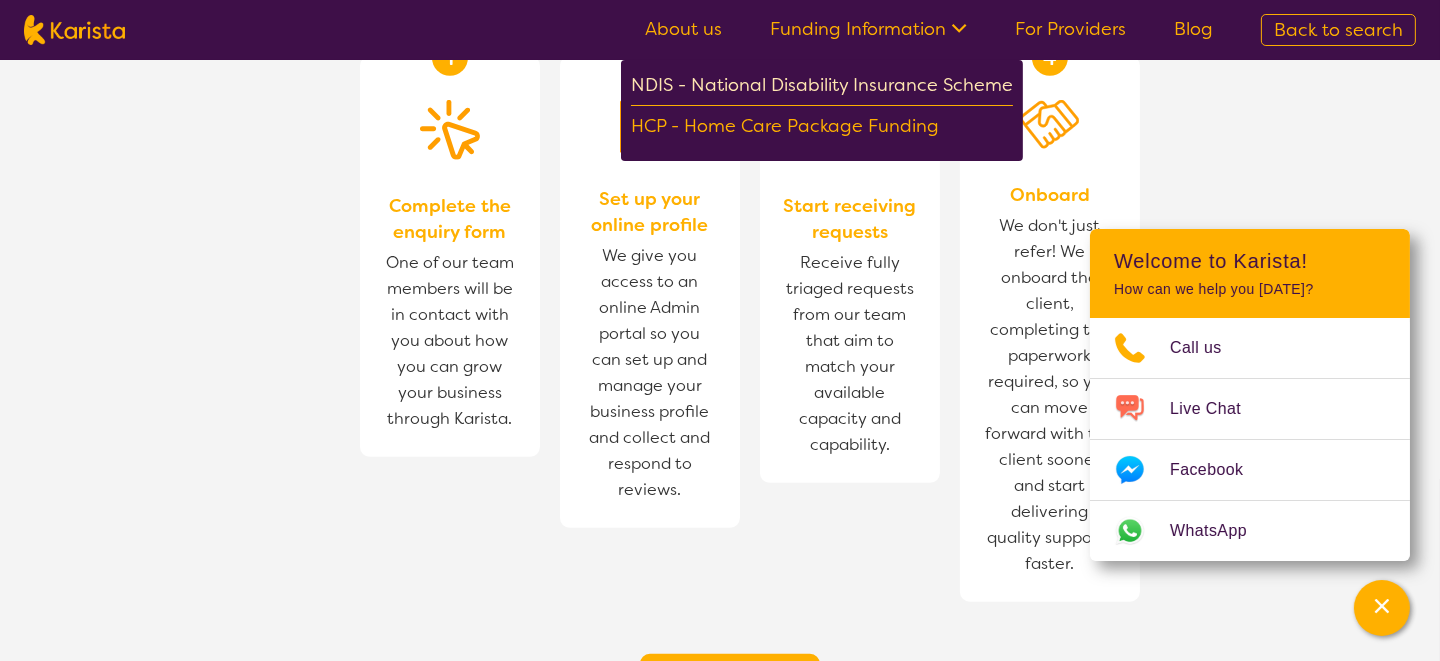 click on "NDIS - National Disability Insurance Scheme" at bounding box center (822, 88) 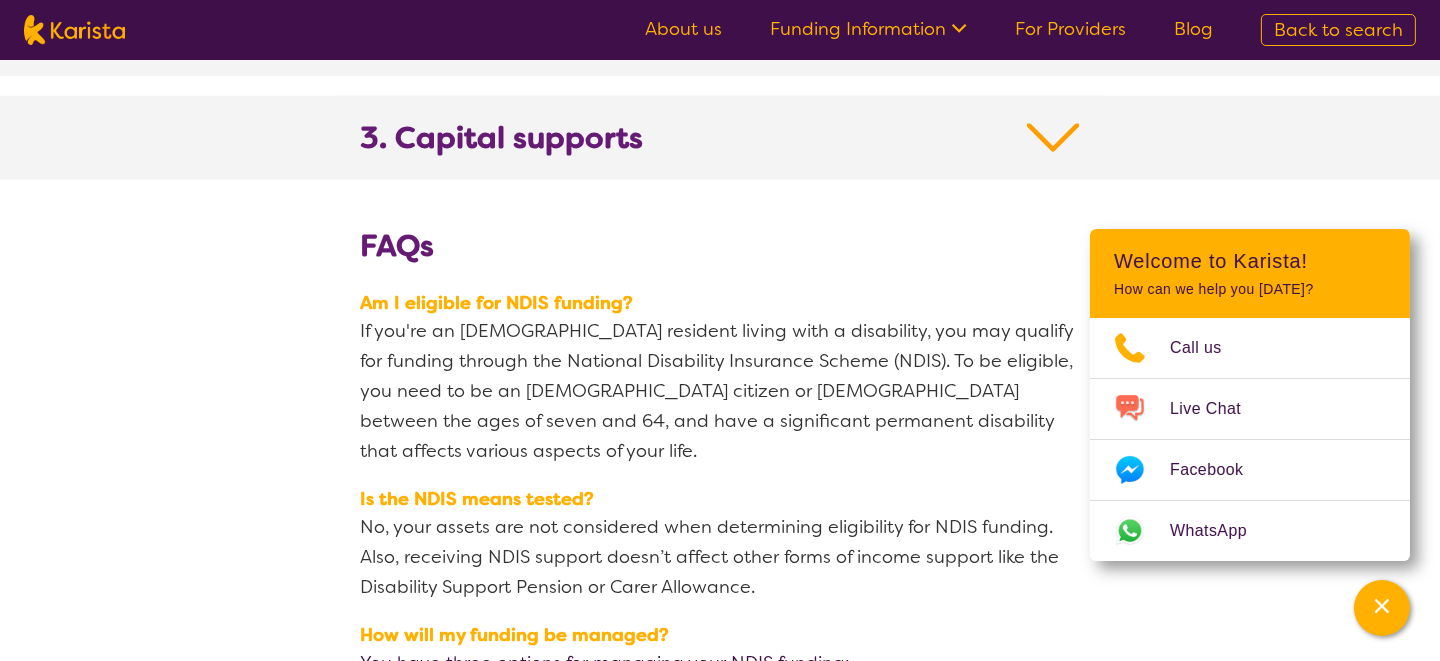 scroll, scrollTop: 2100, scrollLeft: 0, axis: vertical 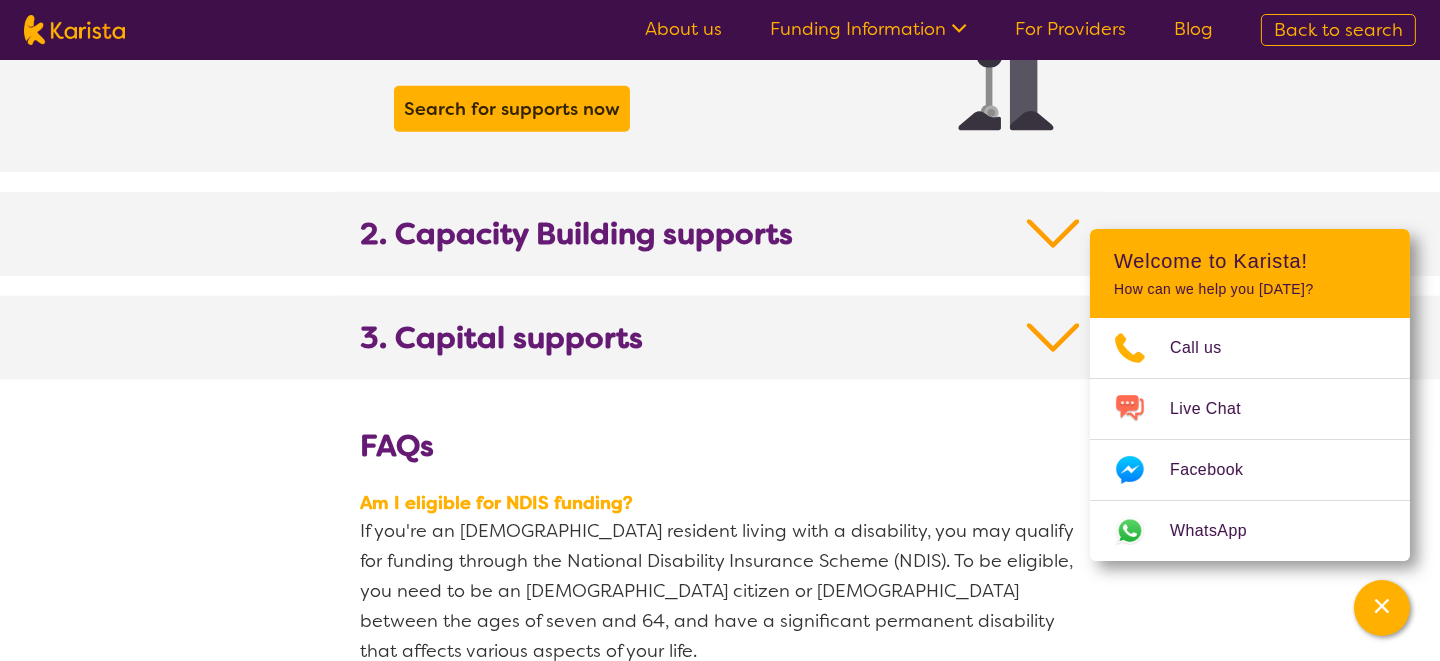 click at bounding box center (1053, 234) 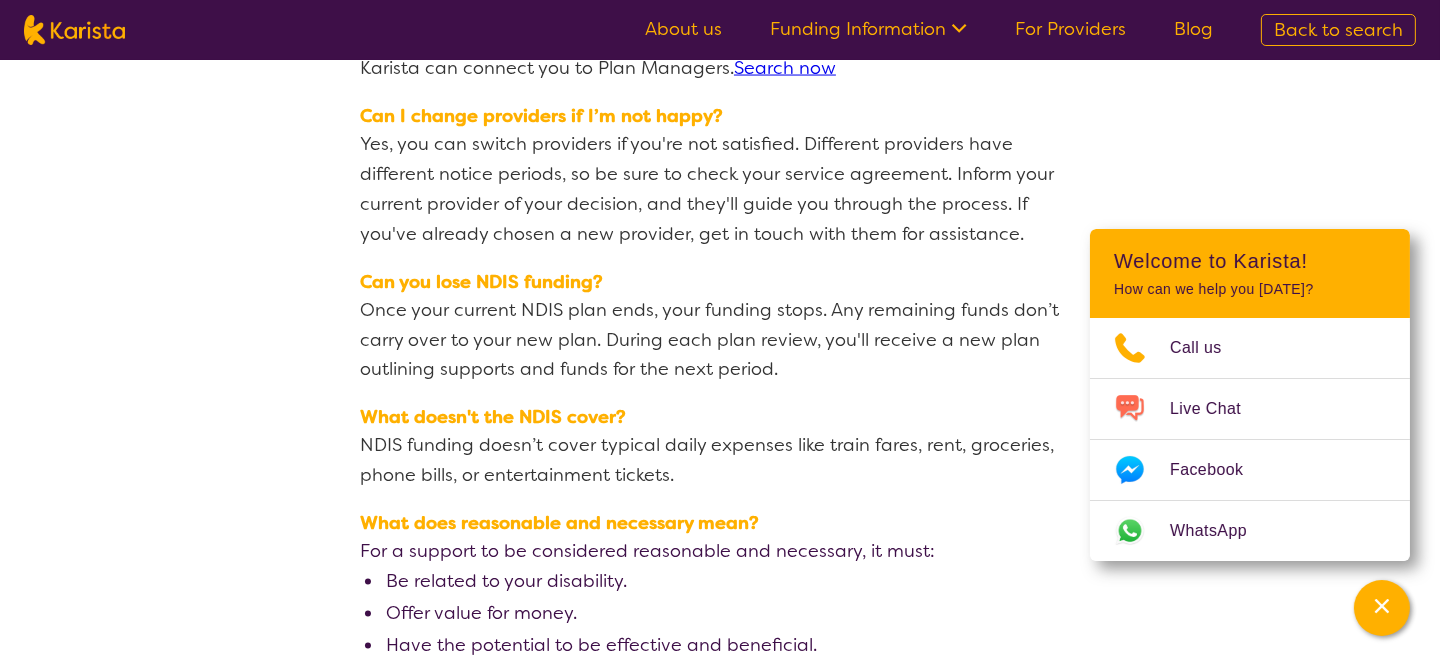 scroll, scrollTop: 4700, scrollLeft: 0, axis: vertical 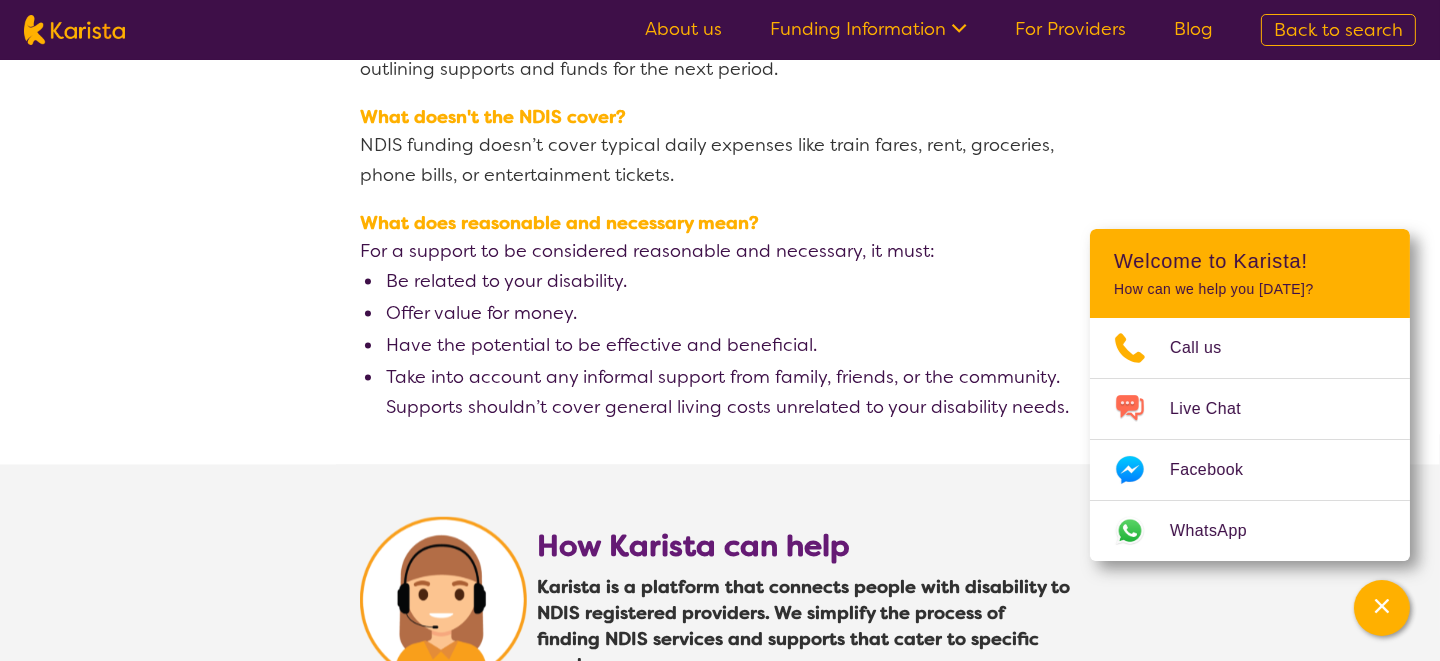 click on "About us" at bounding box center (683, 29) 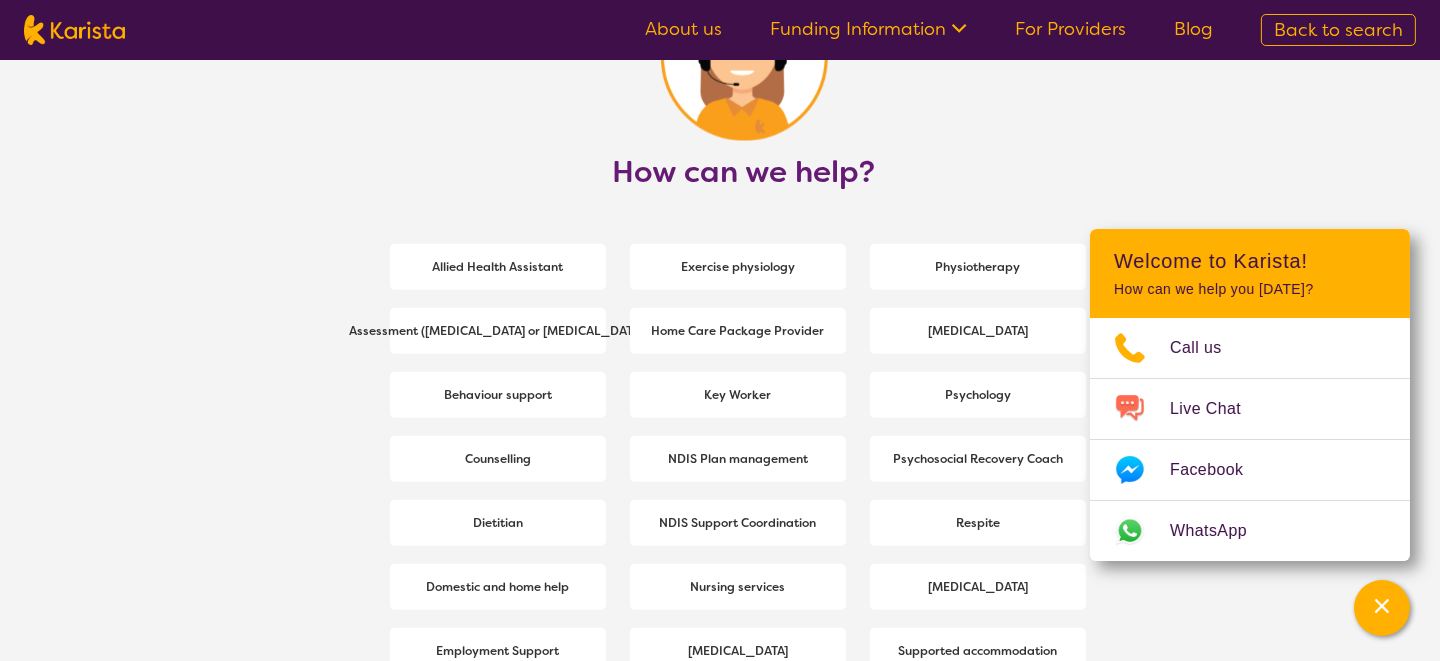 scroll, scrollTop: 2700, scrollLeft: 0, axis: vertical 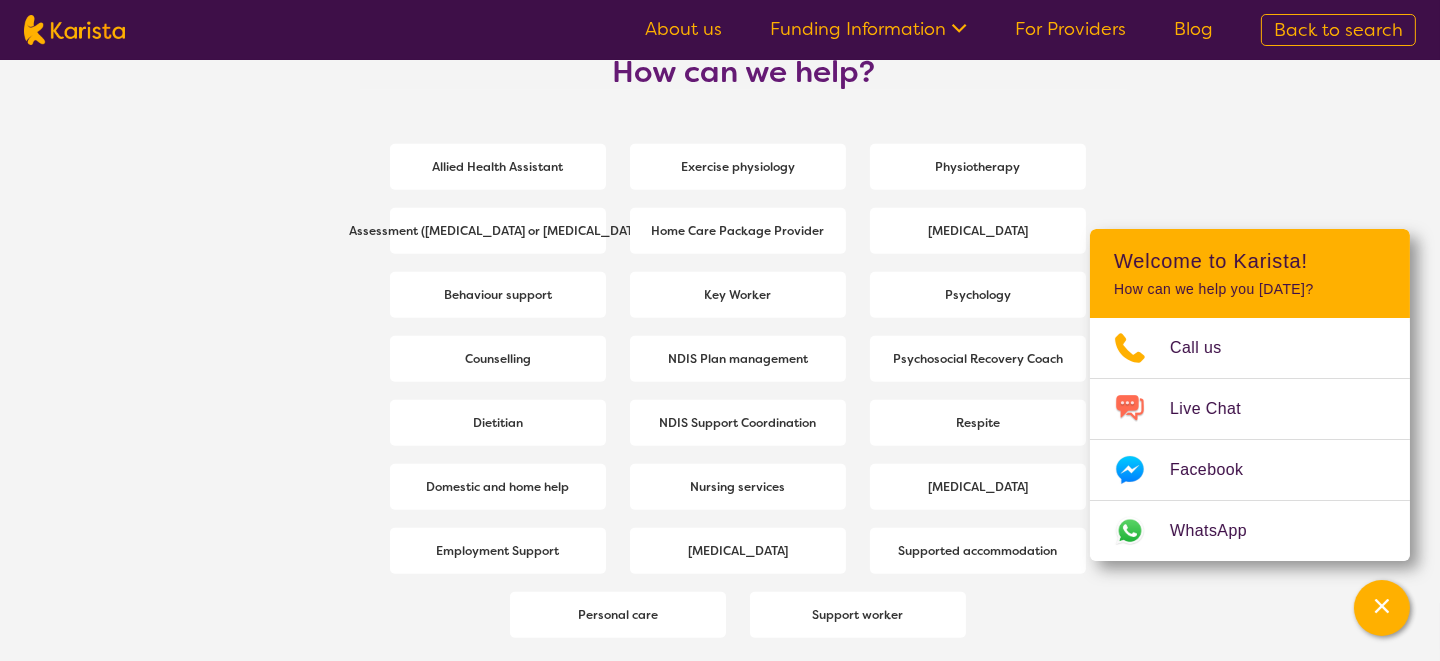 click on "Counselling" at bounding box center (498, 359) 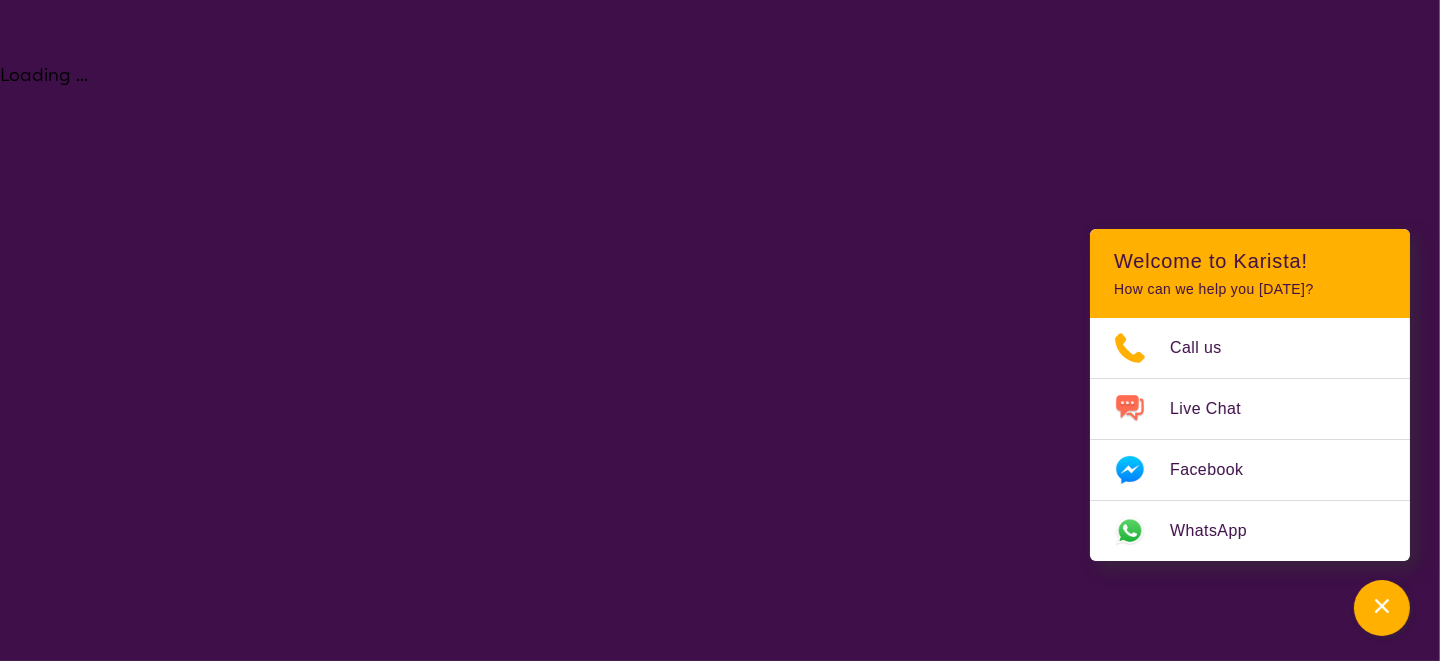 select on "Counselling" 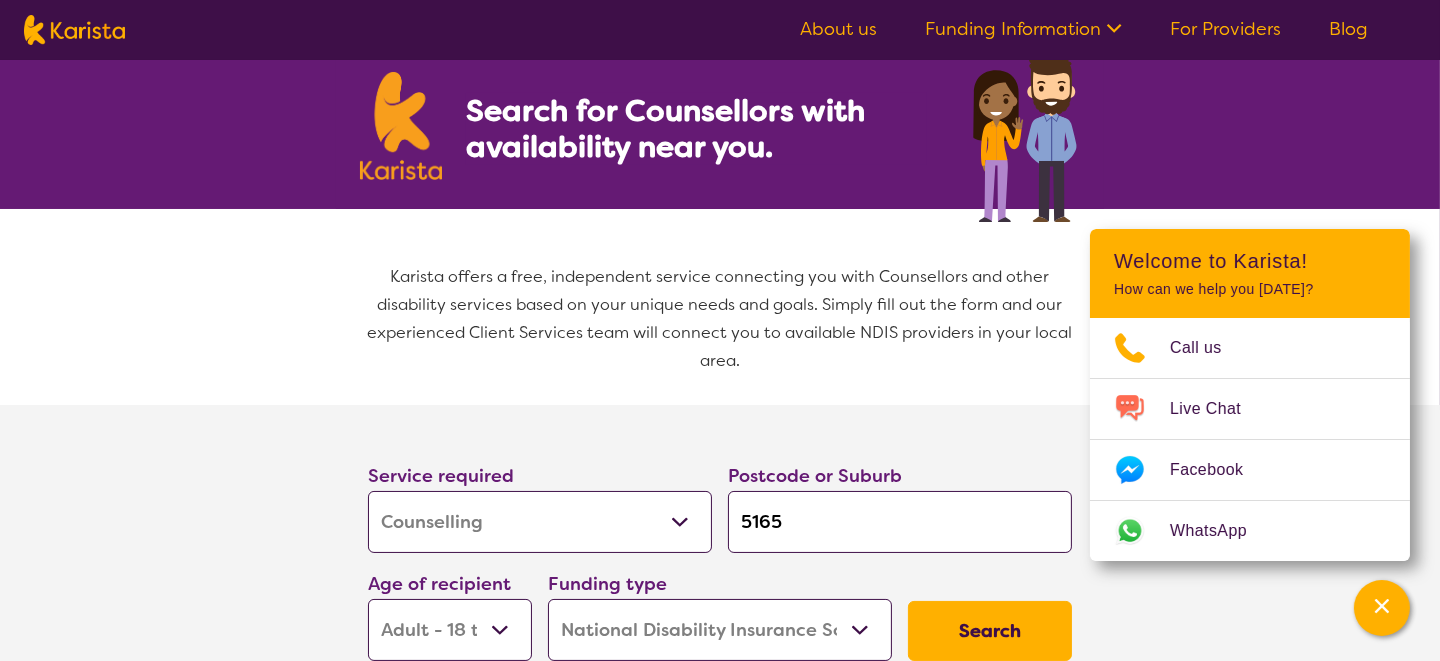 scroll, scrollTop: 199, scrollLeft: 0, axis: vertical 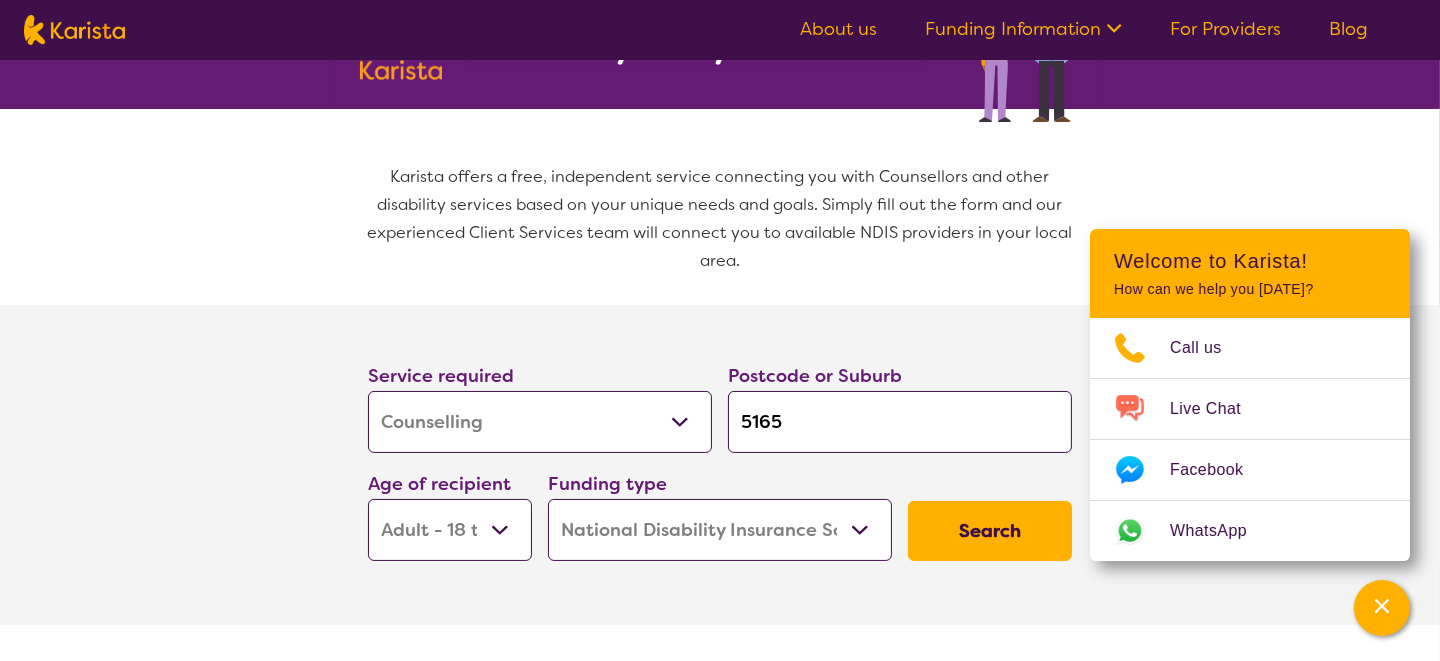 click on "Search" at bounding box center (990, 531) 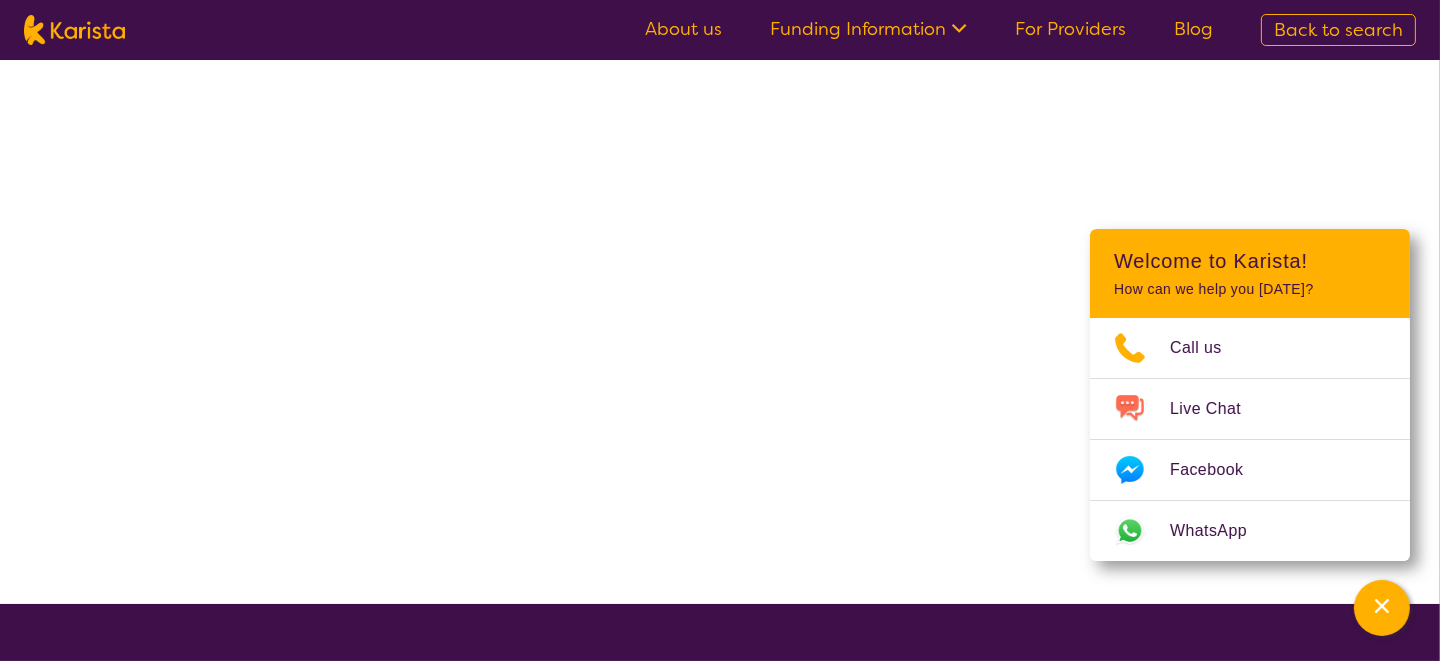 scroll, scrollTop: 0, scrollLeft: 0, axis: both 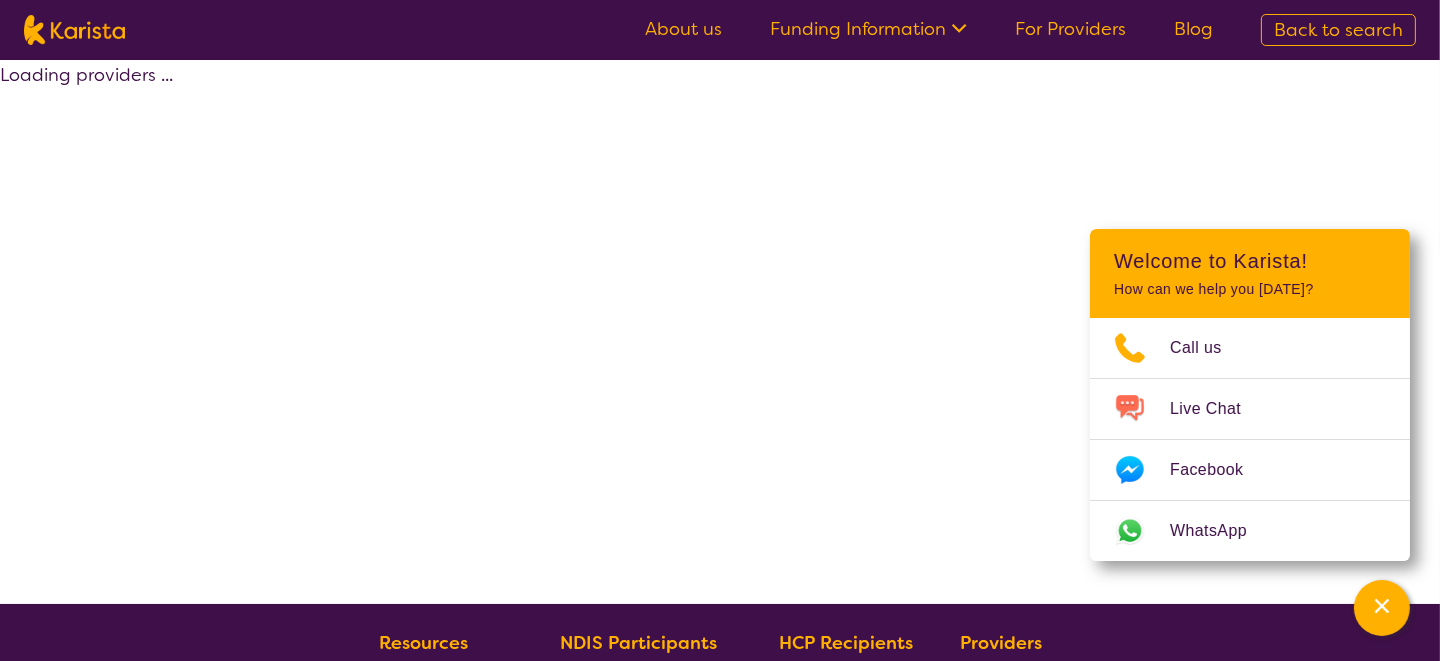 select on "by_score" 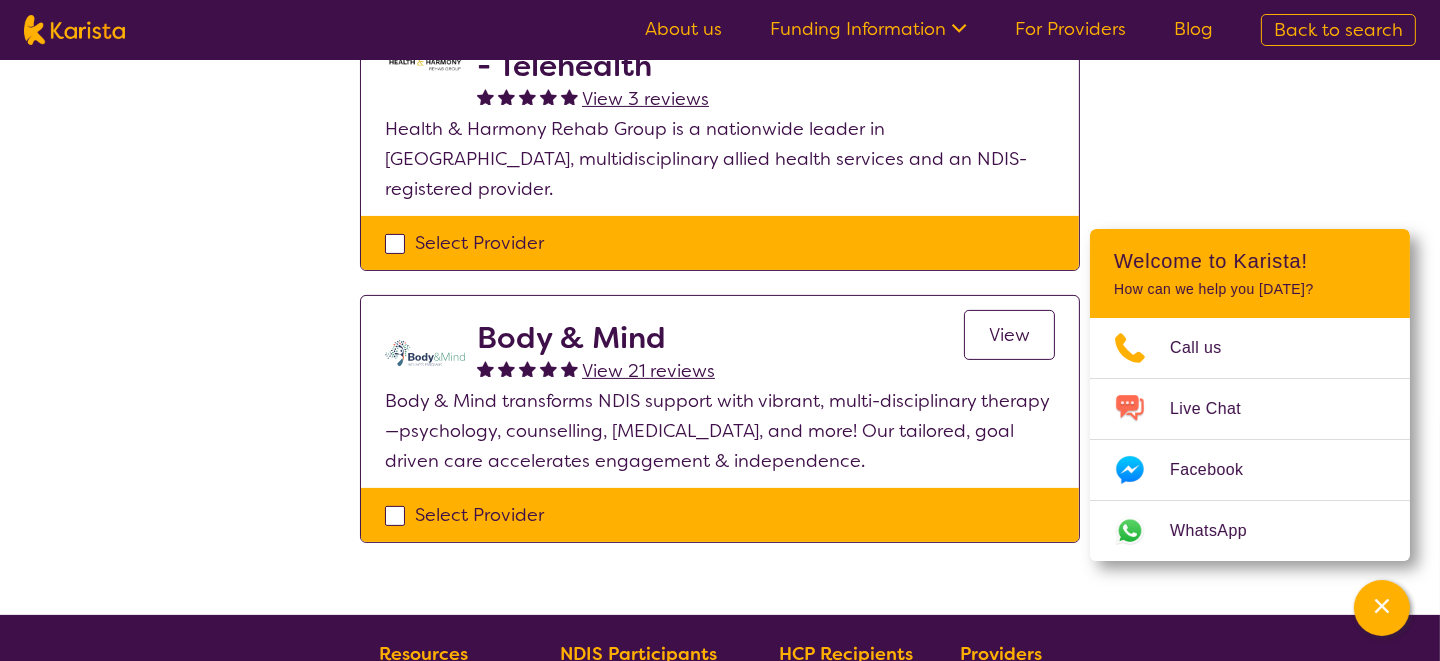 scroll, scrollTop: 700, scrollLeft: 0, axis: vertical 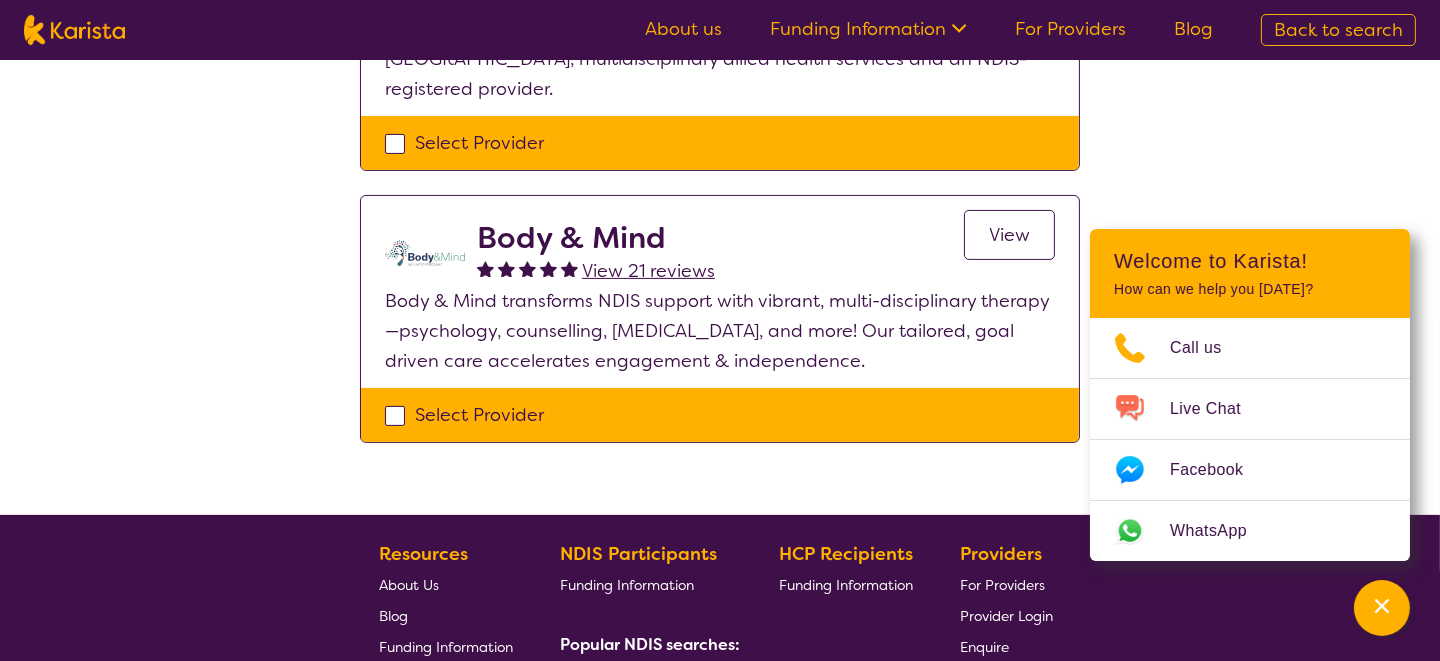 click on "Select Provider" at bounding box center [720, 415] 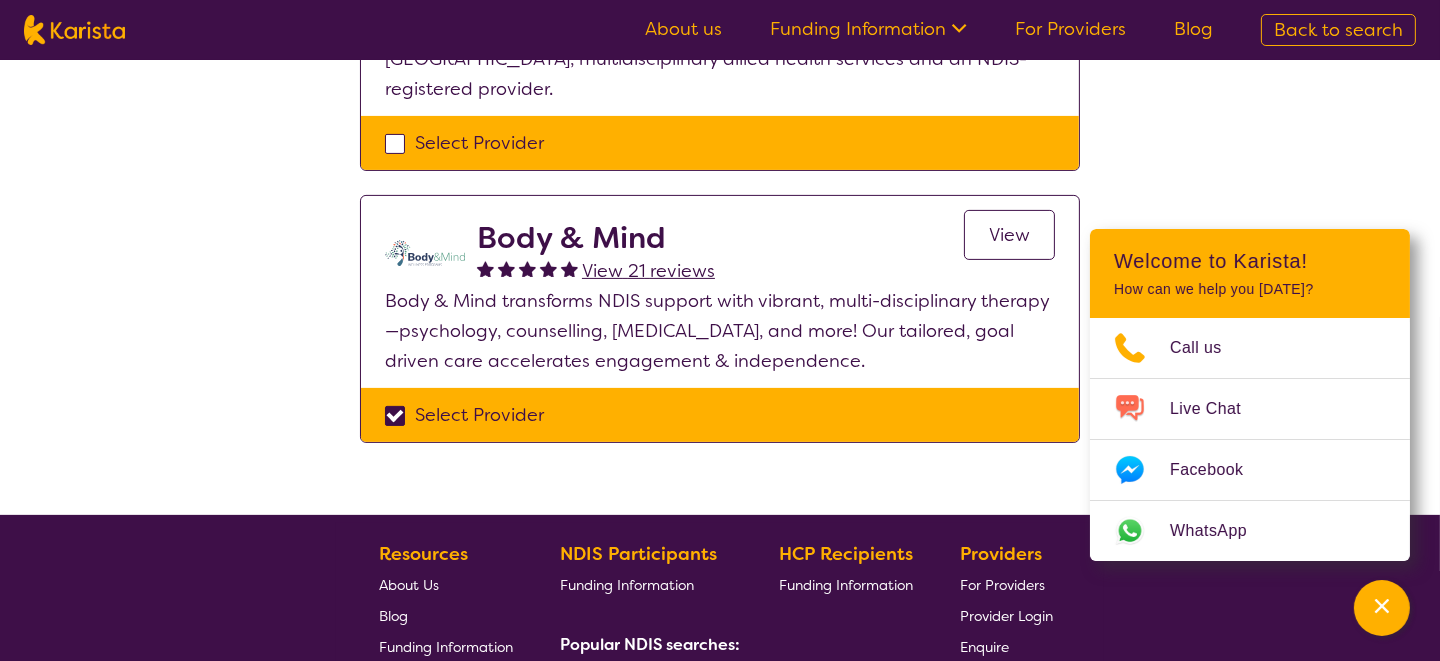 checkbox on "true" 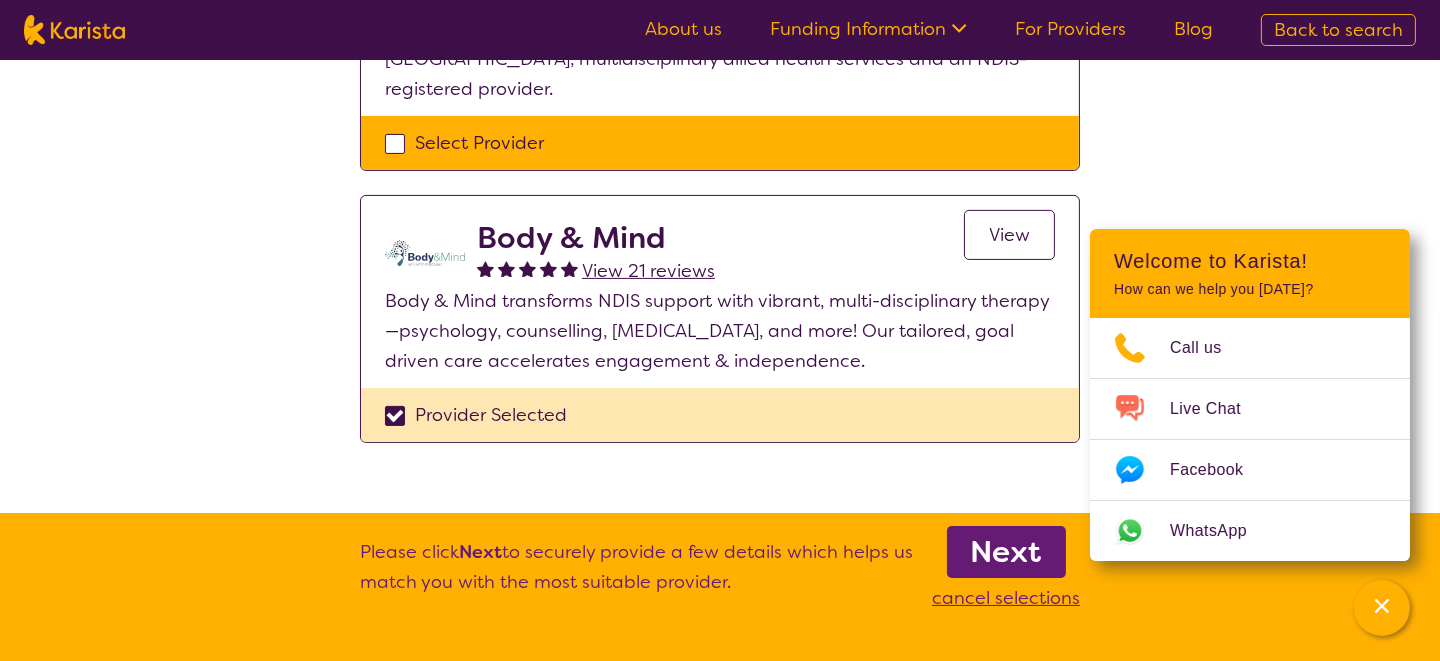 click on "Next" at bounding box center [1006, 552] 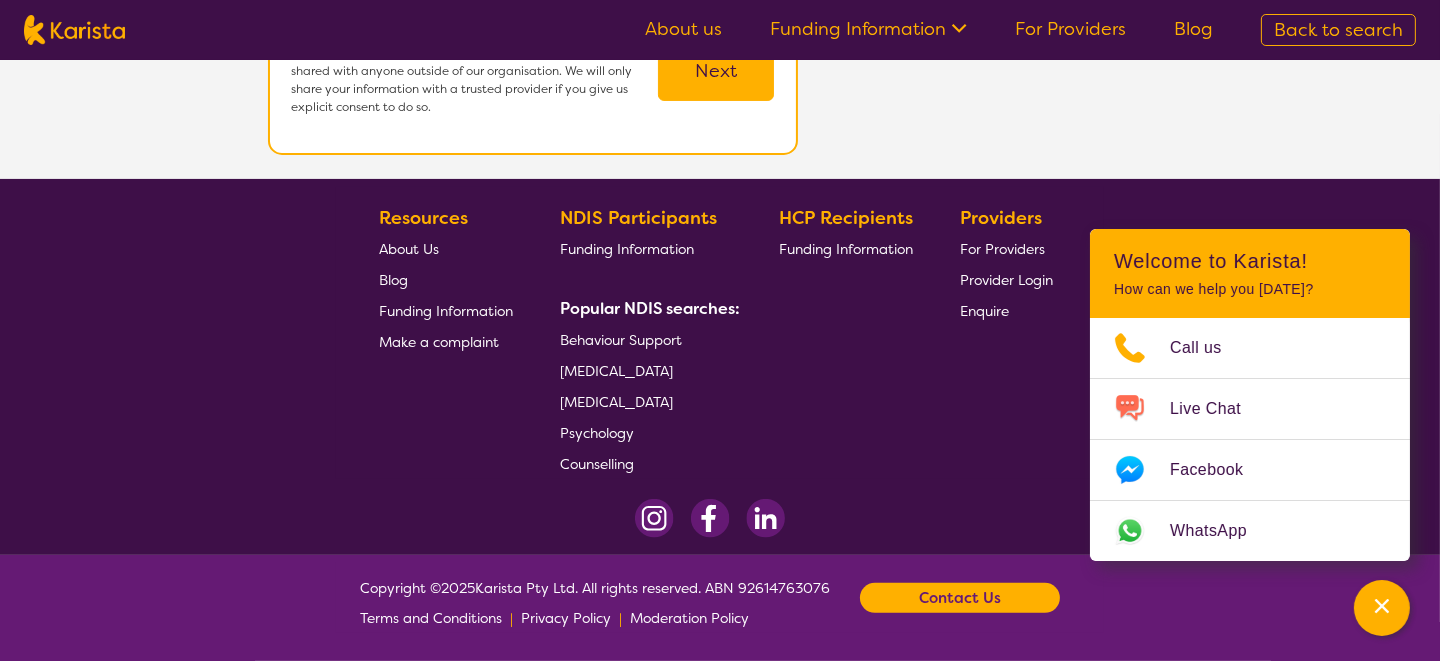 scroll, scrollTop: 0, scrollLeft: 0, axis: both 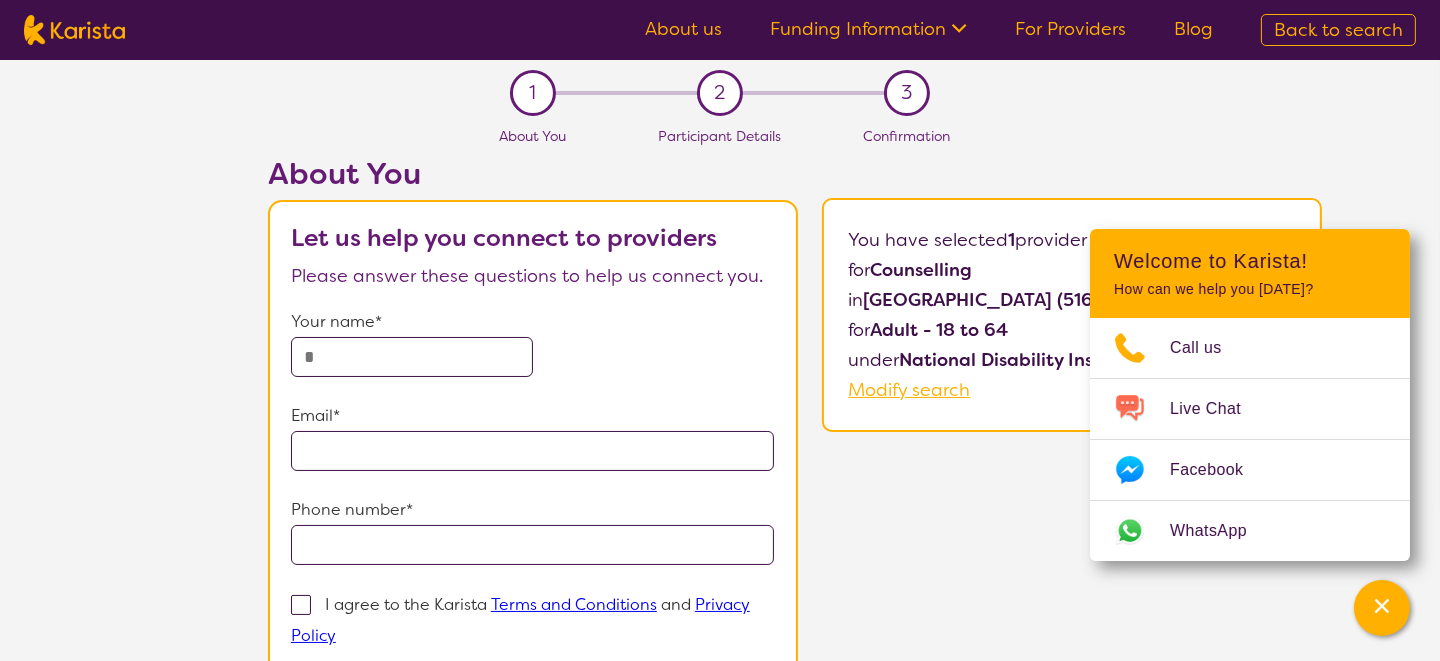 click at bounding box center [412, 357] 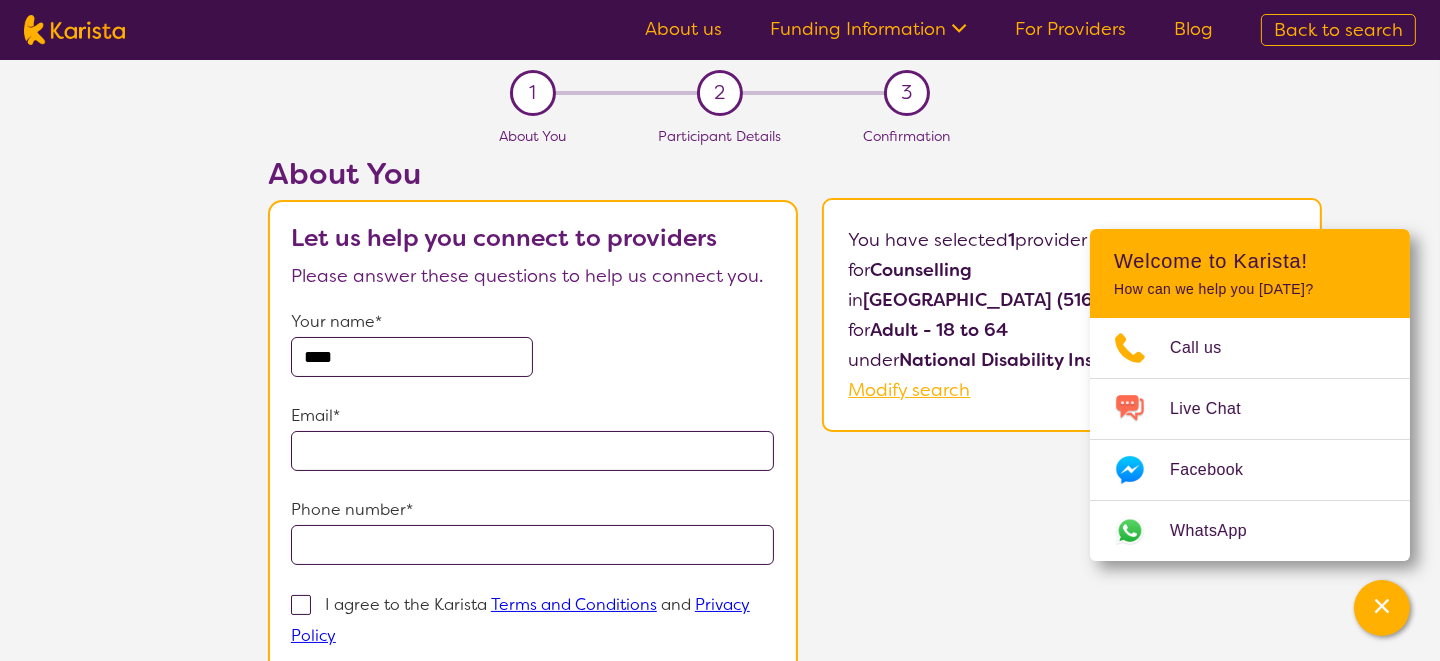 type on "****" 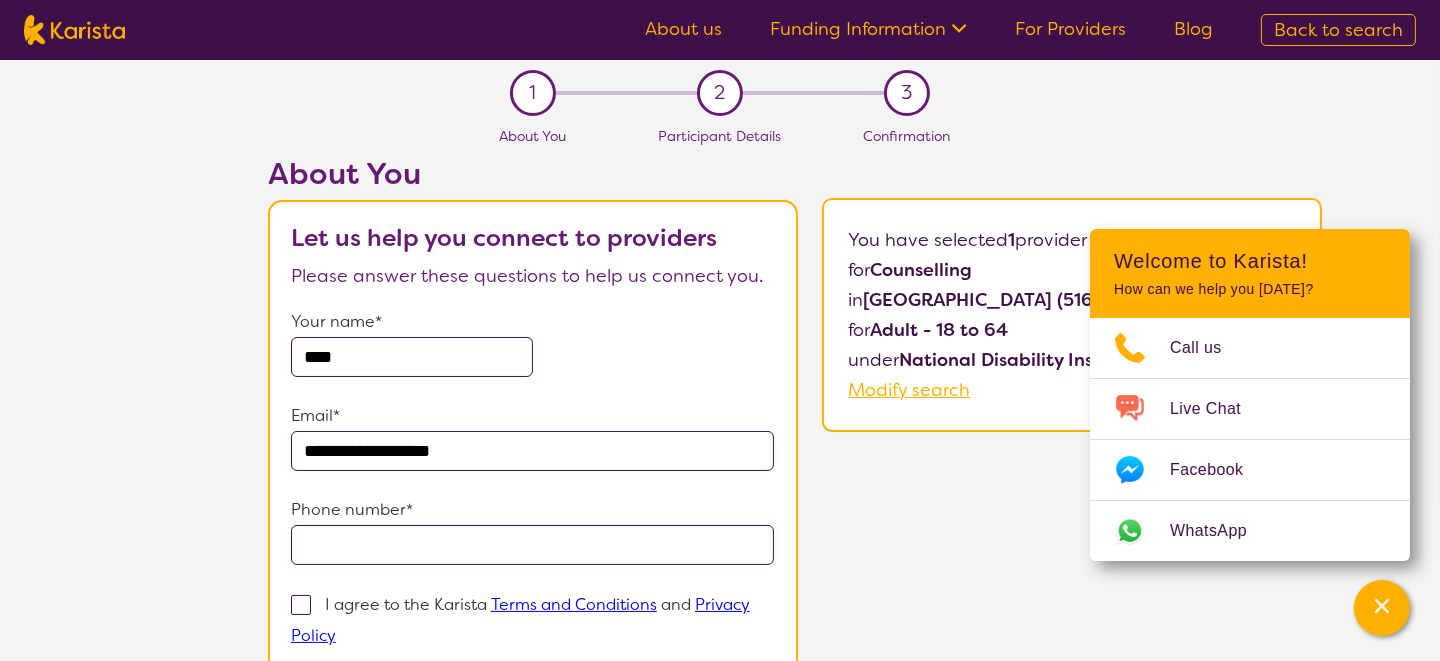 type on "**********" 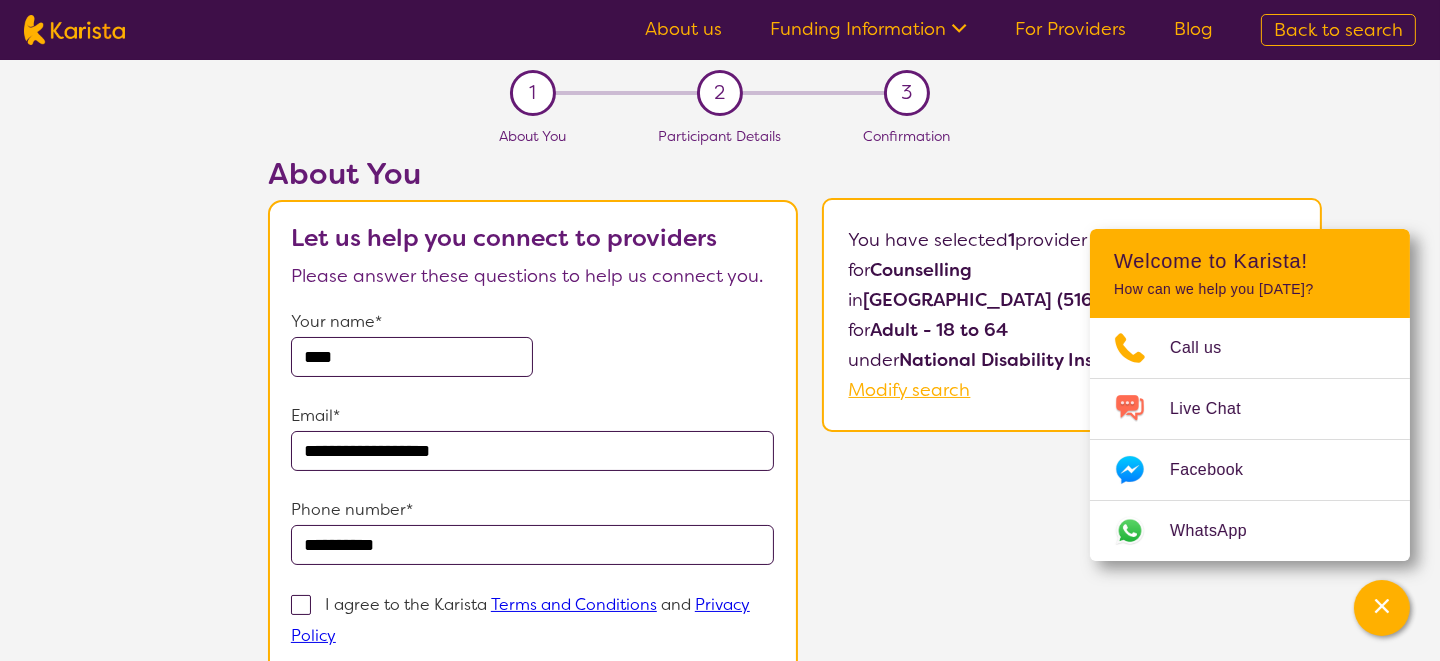 scroll, scrollTop: 99, scrollLeft: 0, axis: vertical 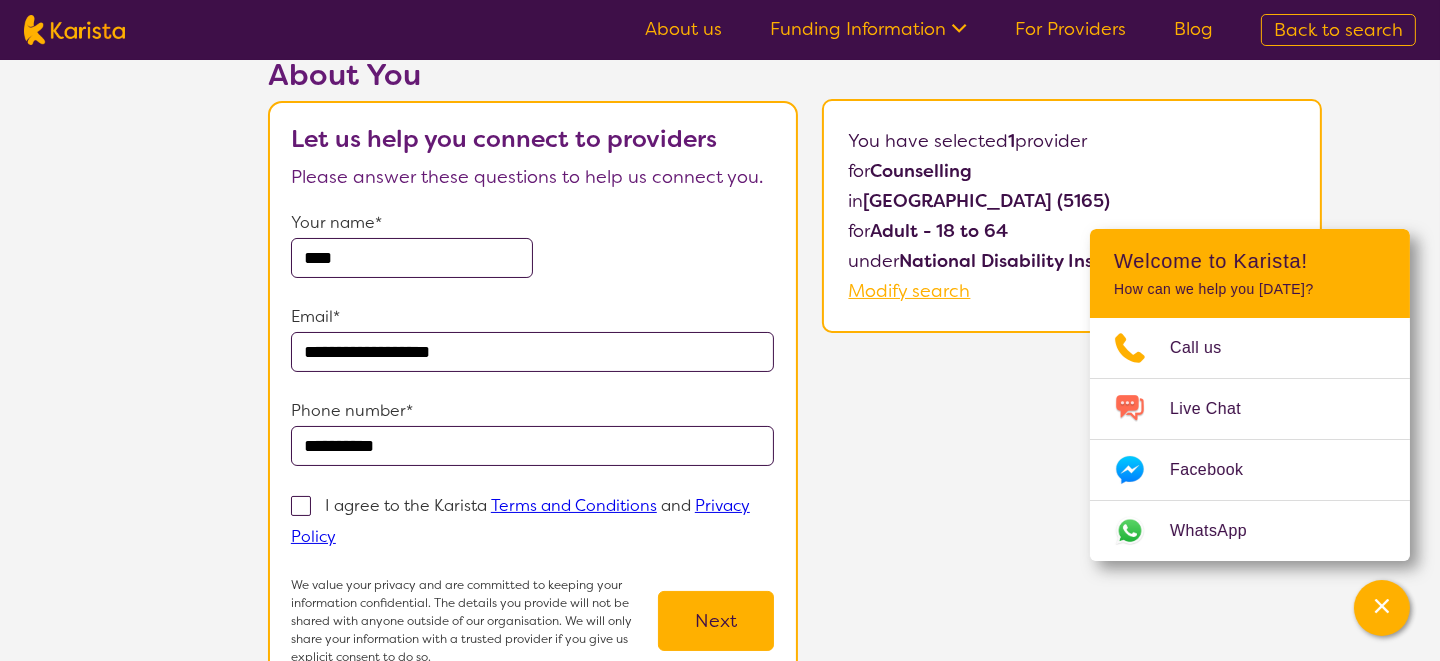 type on "**********" 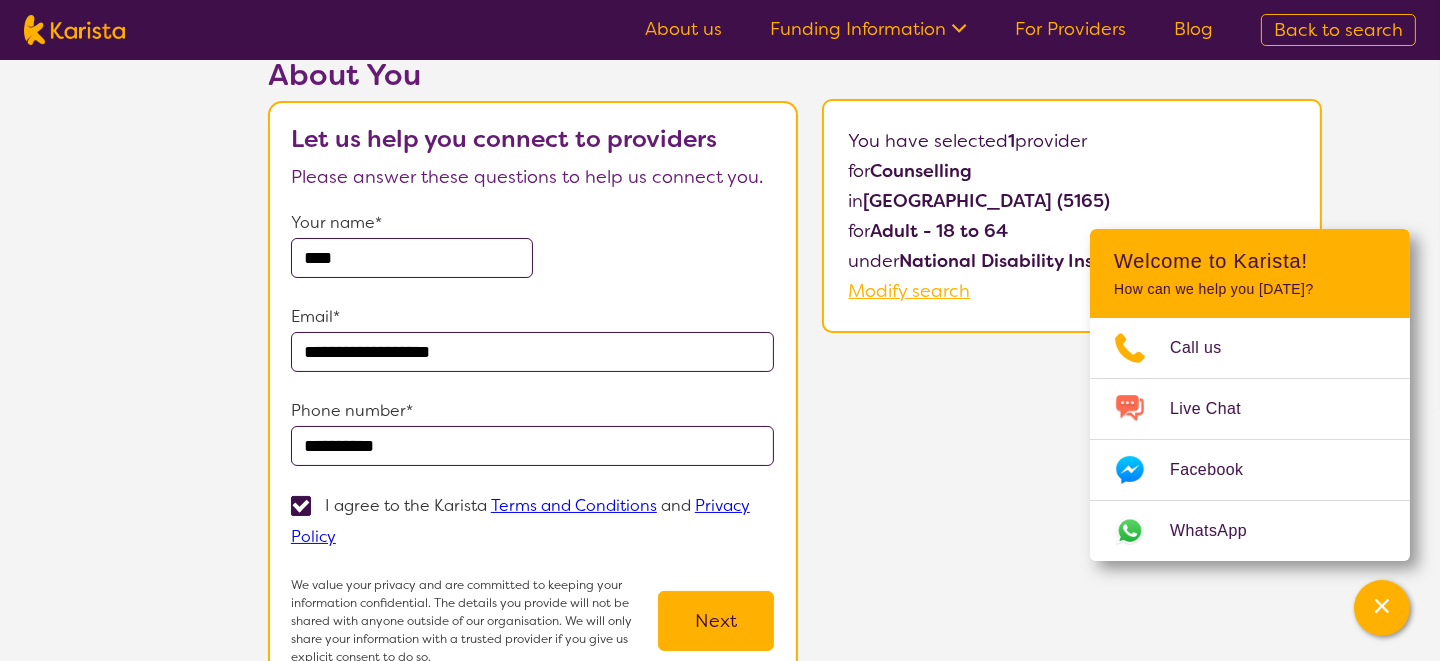 drag, startPoint x: 663, startPoint y: 636, endPoint x: 679, endPoint y: 630, distance: 17.088007 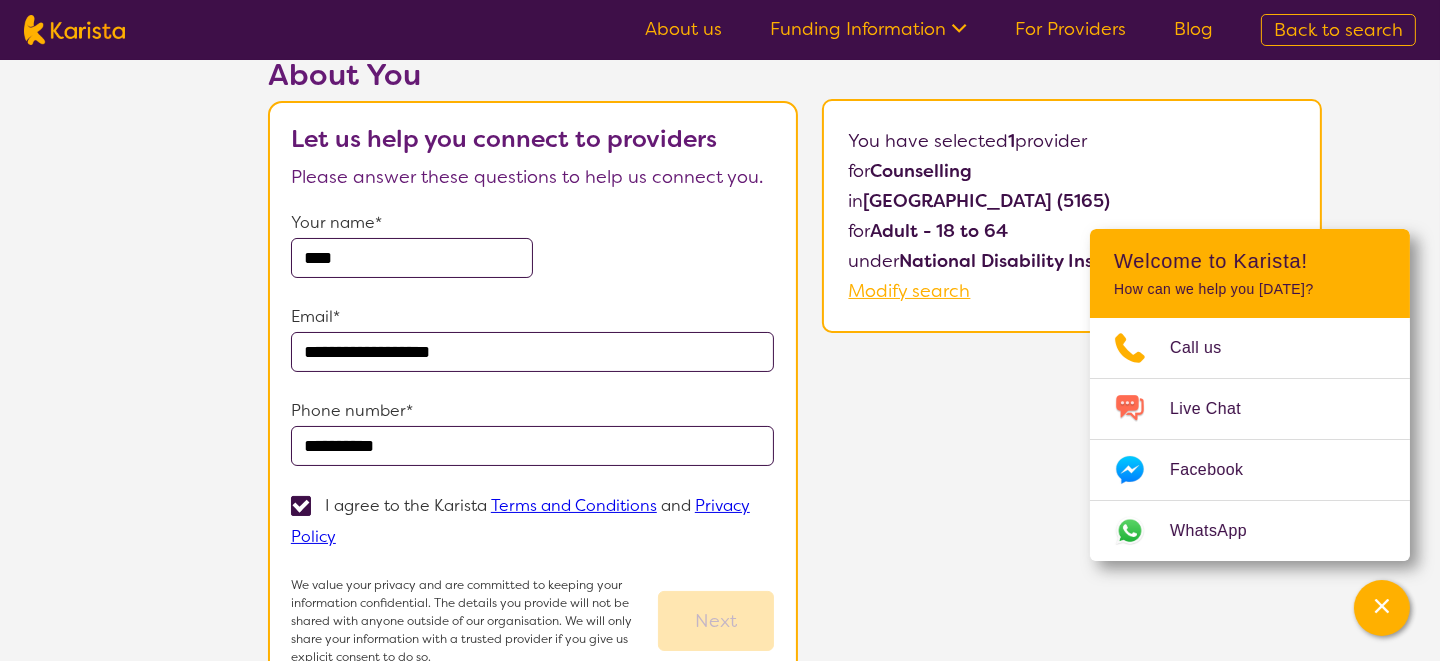 scroll, scrollTop: 0, scrollLeft: 0, axis: both 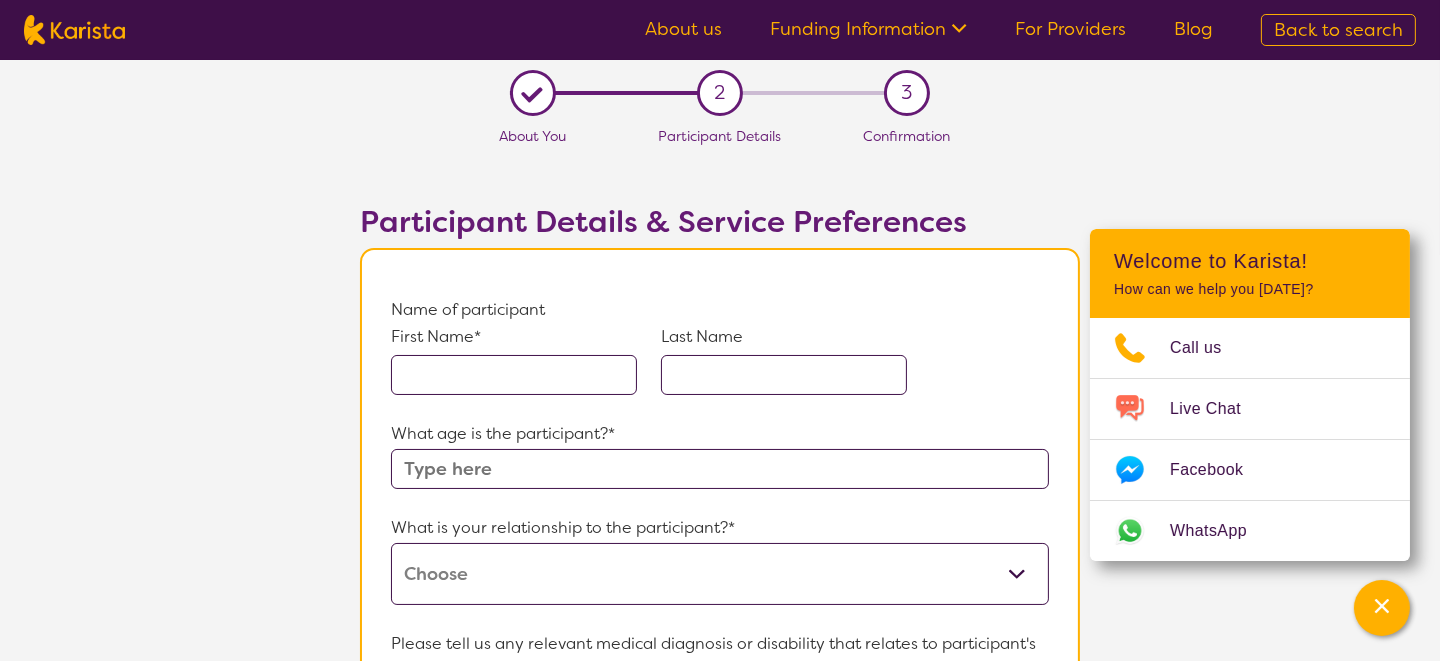 click at bounding box center [514, 375] 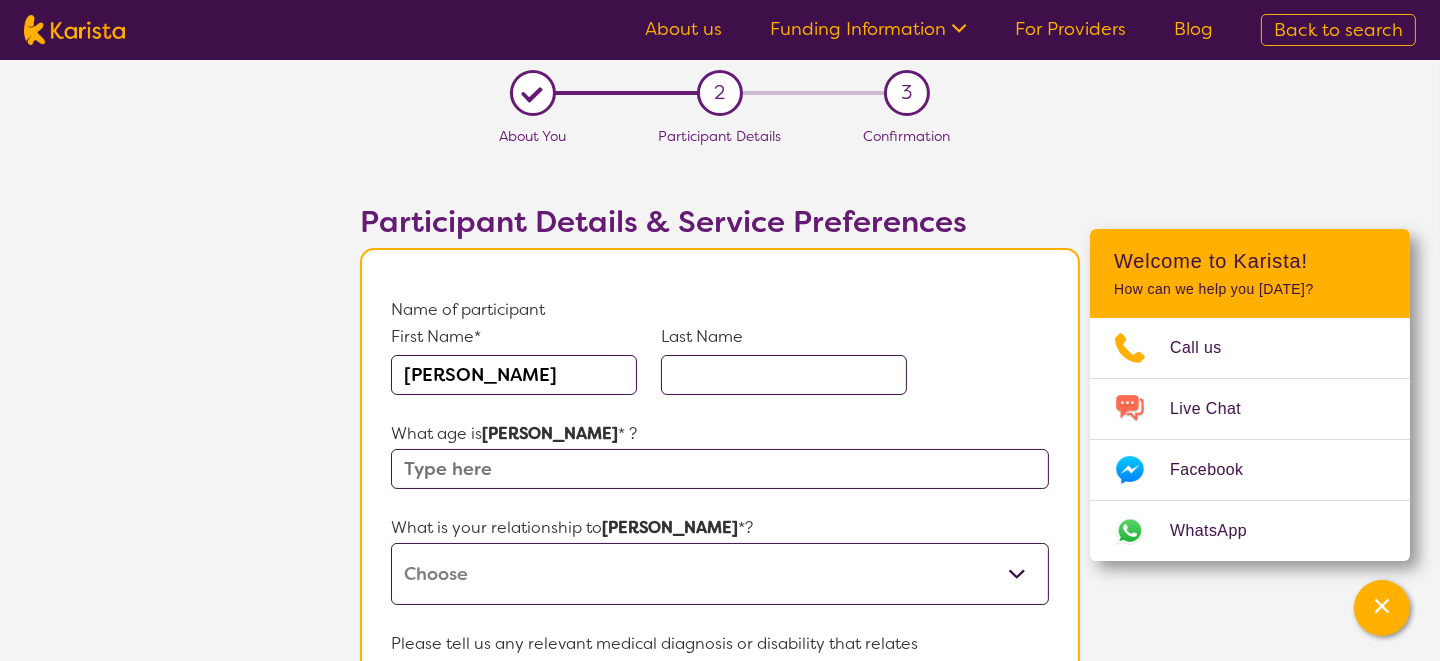 type on "Jason" 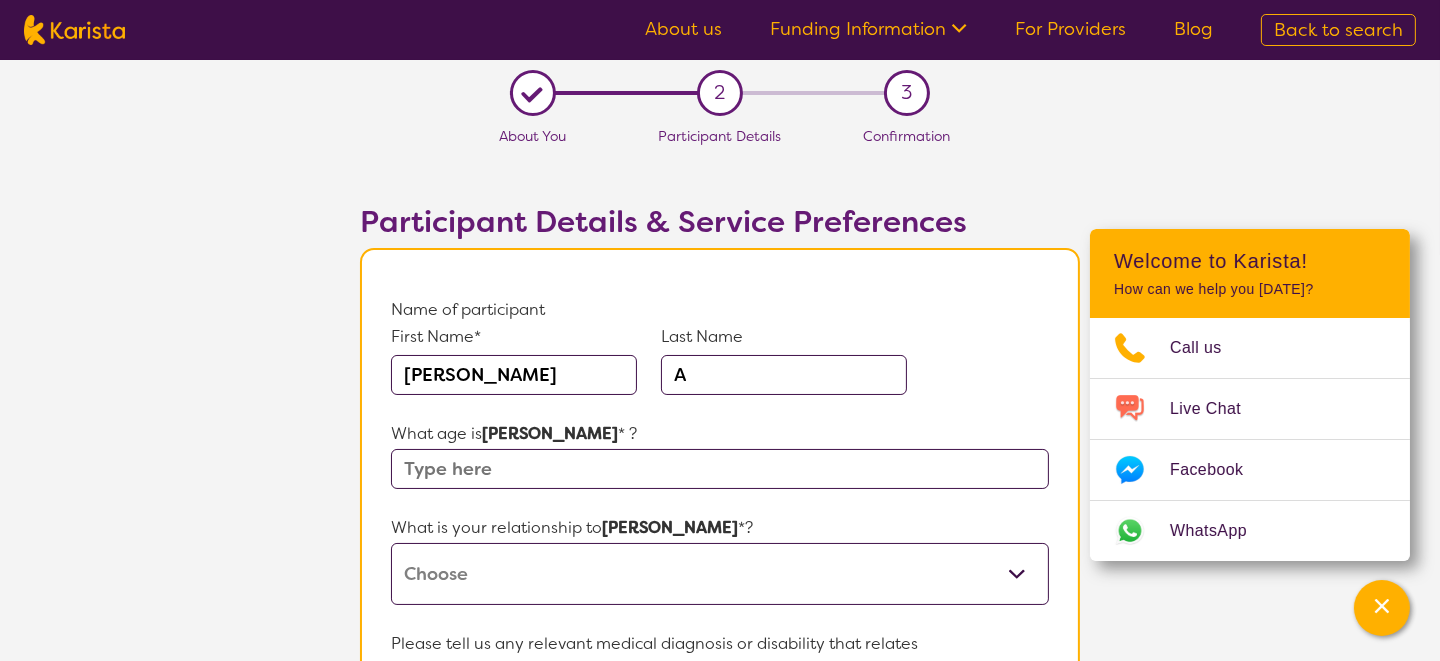 type on "A" 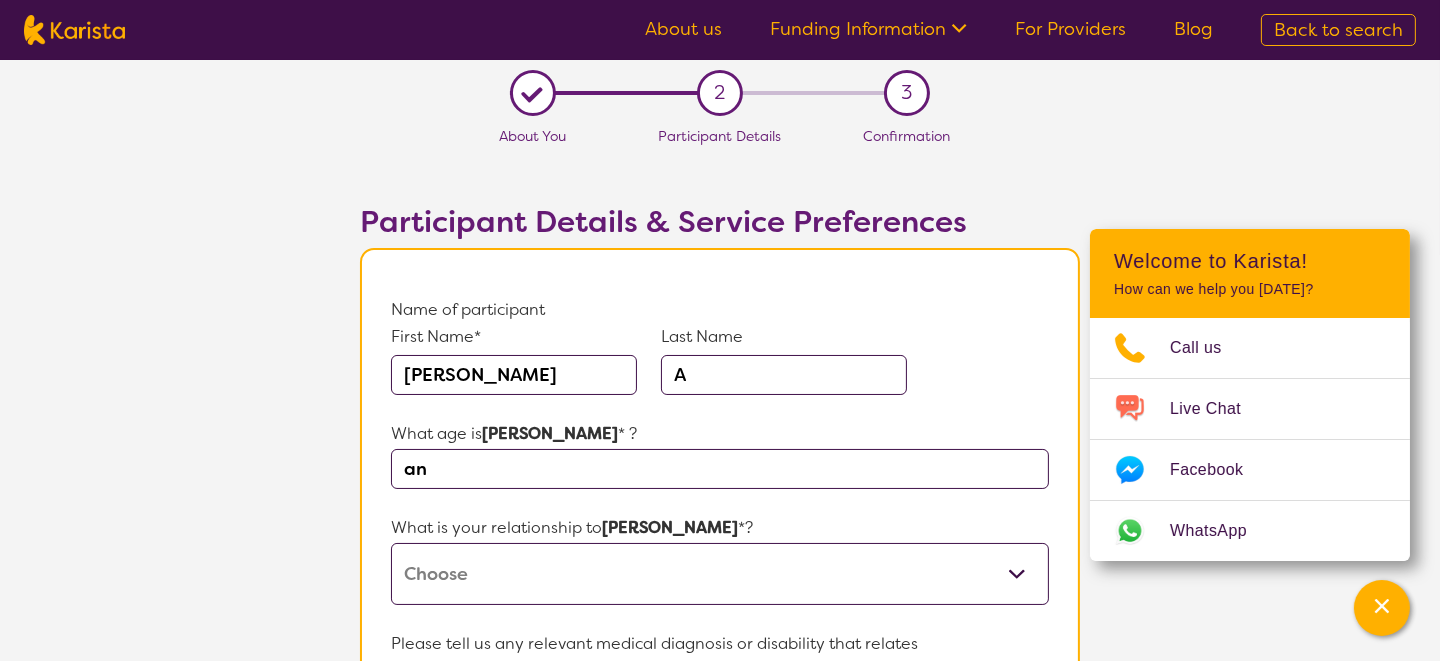 type on "a" 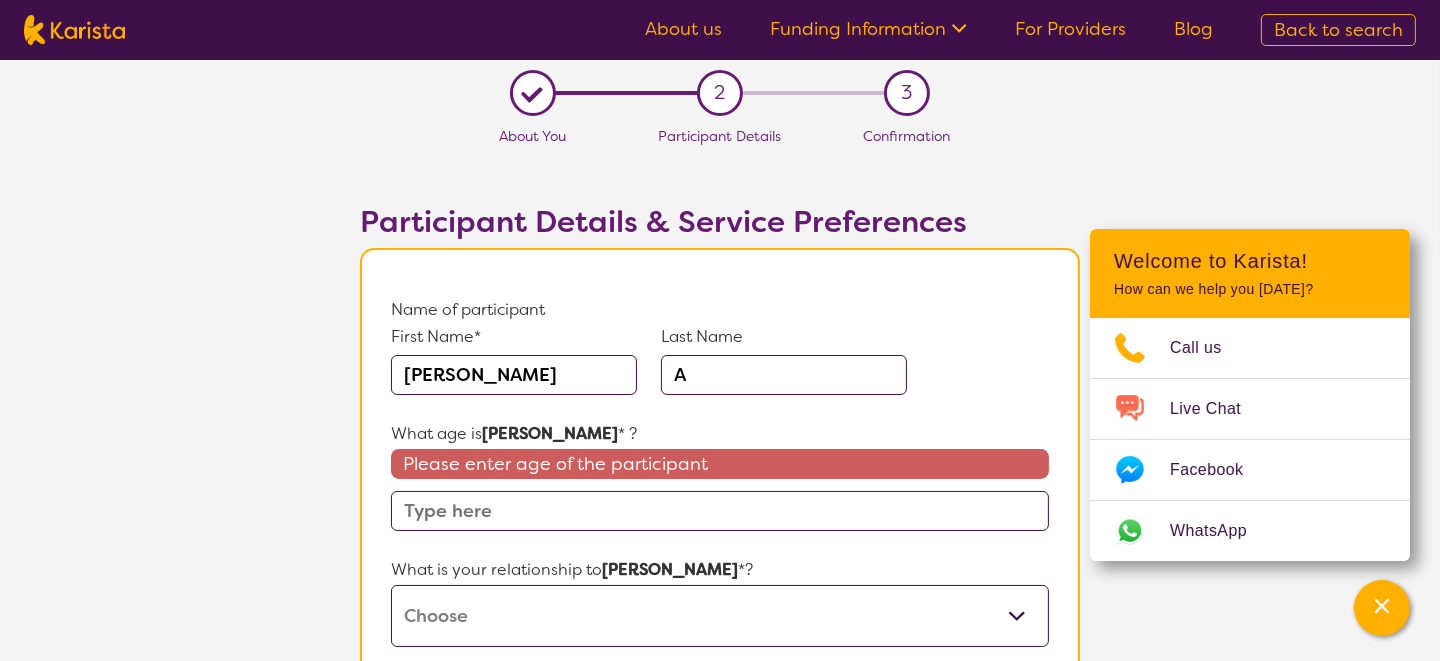click at bounding box center (720, 511) 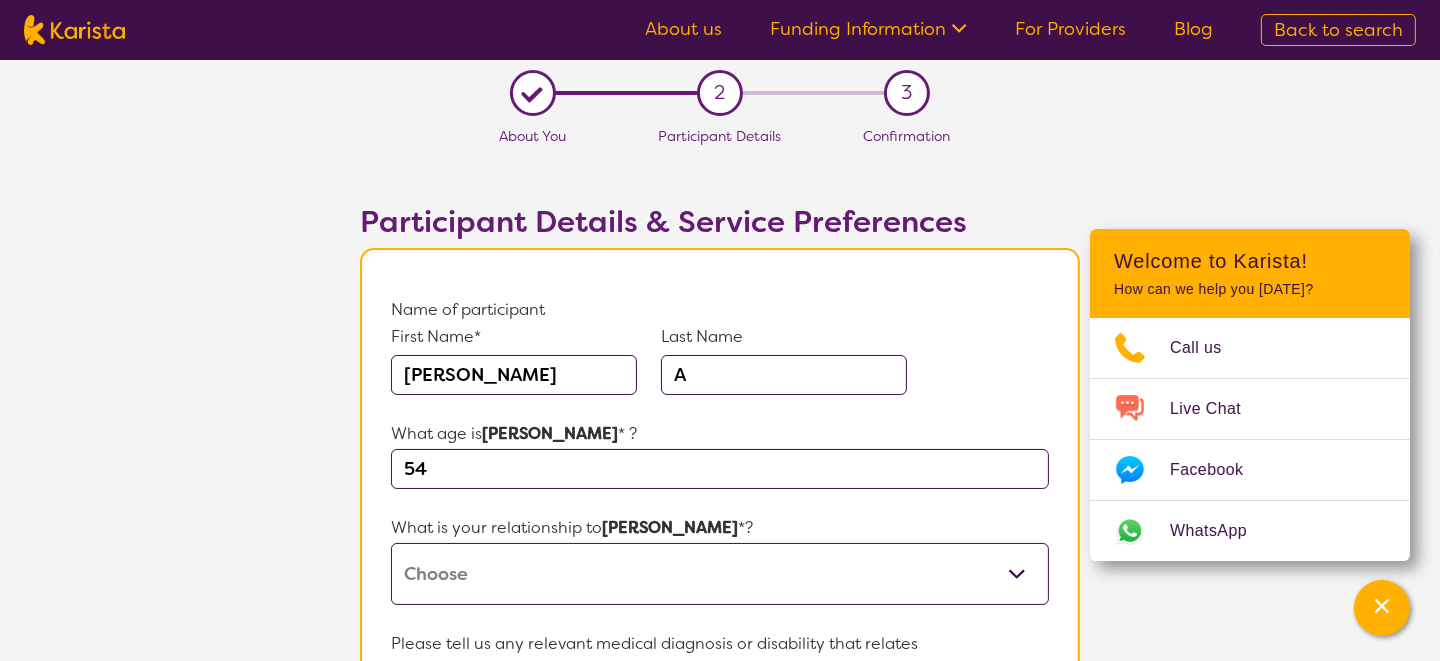 scroll, scrollTop: 99, scrollLeft: 0, axis: vertical 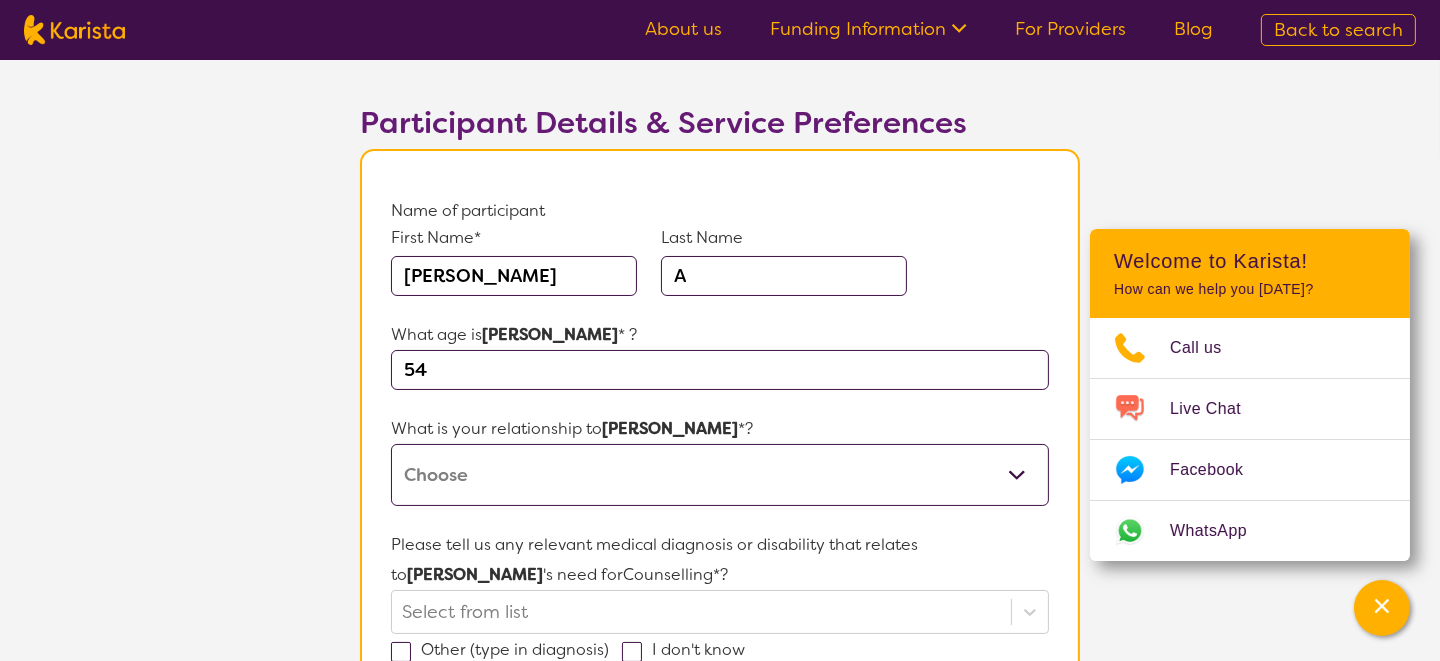 type on "54" 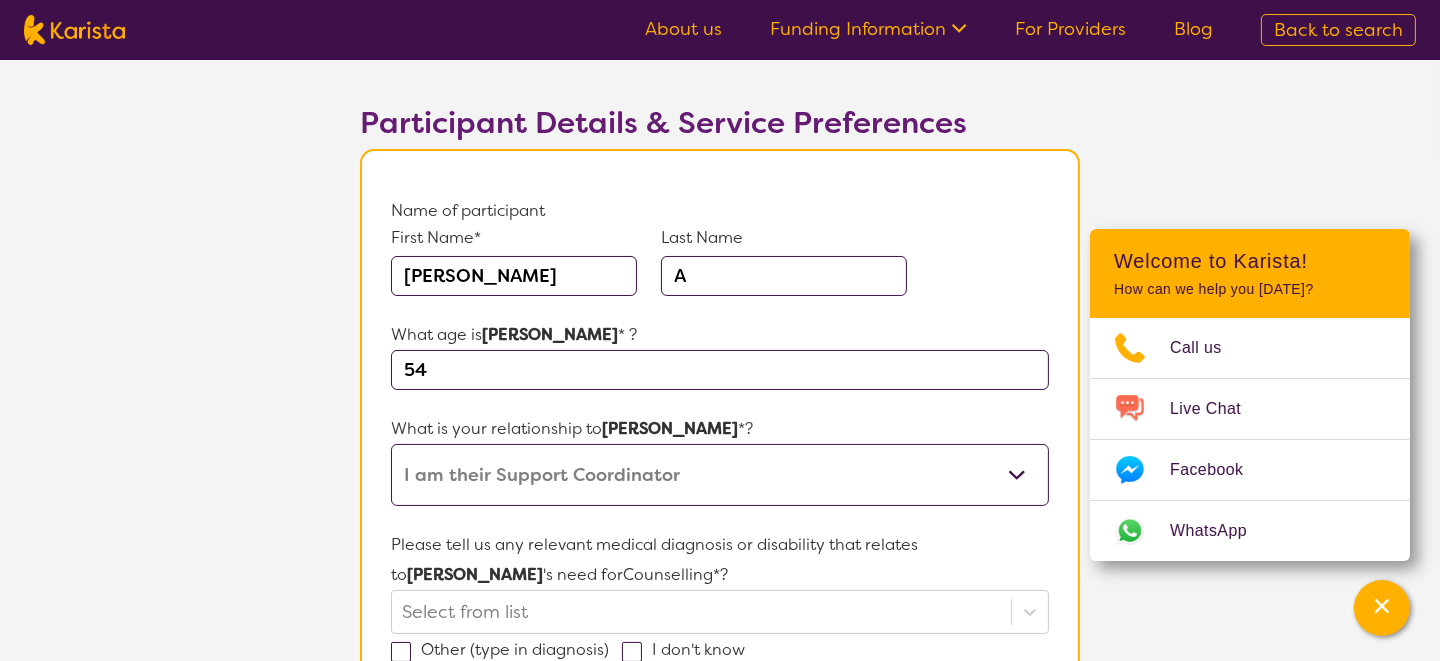 click on "This request is for myself I am their parent I am their child I am their spouse/partner I am their carer I am their Support Coordinator I am their Local Area Coordinator I am their Child Safety Officer I am their Aged Care Case Worker Other" at bounding box center (720, 475) 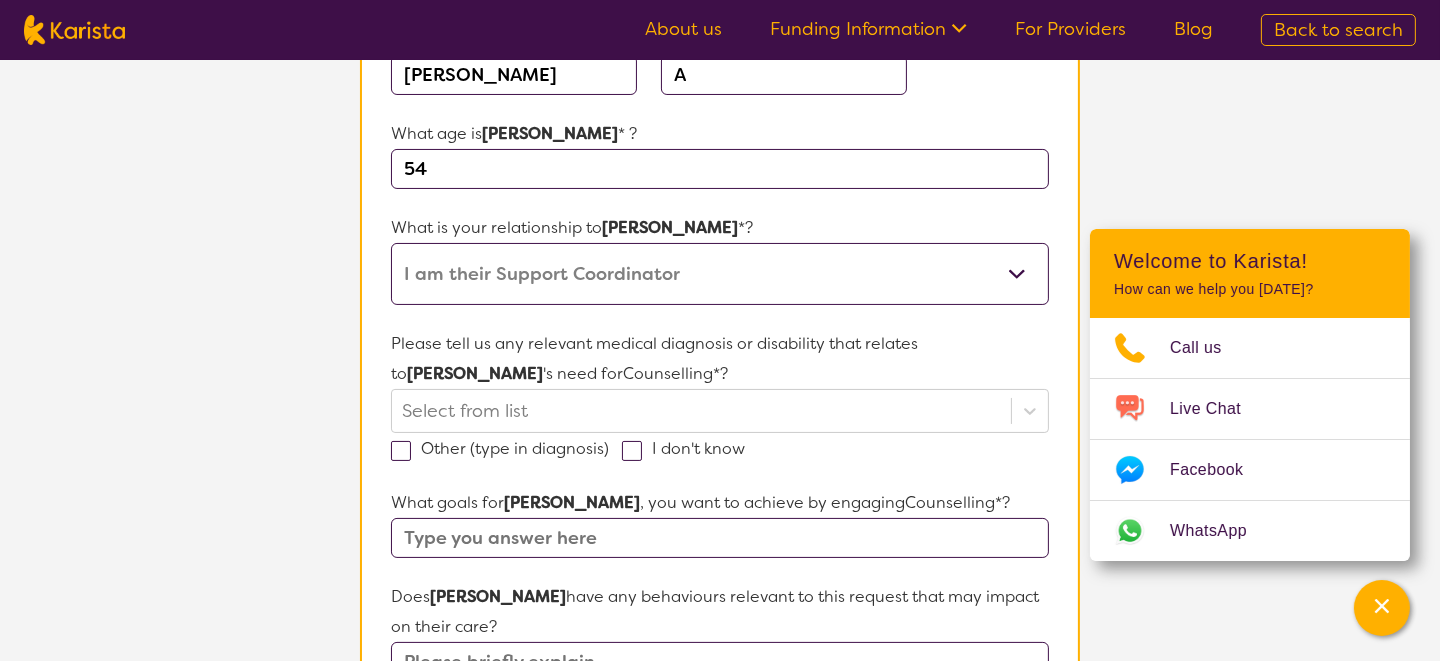 scroll, scrollTop: 399, scrollLeft: 0, axis: vertical 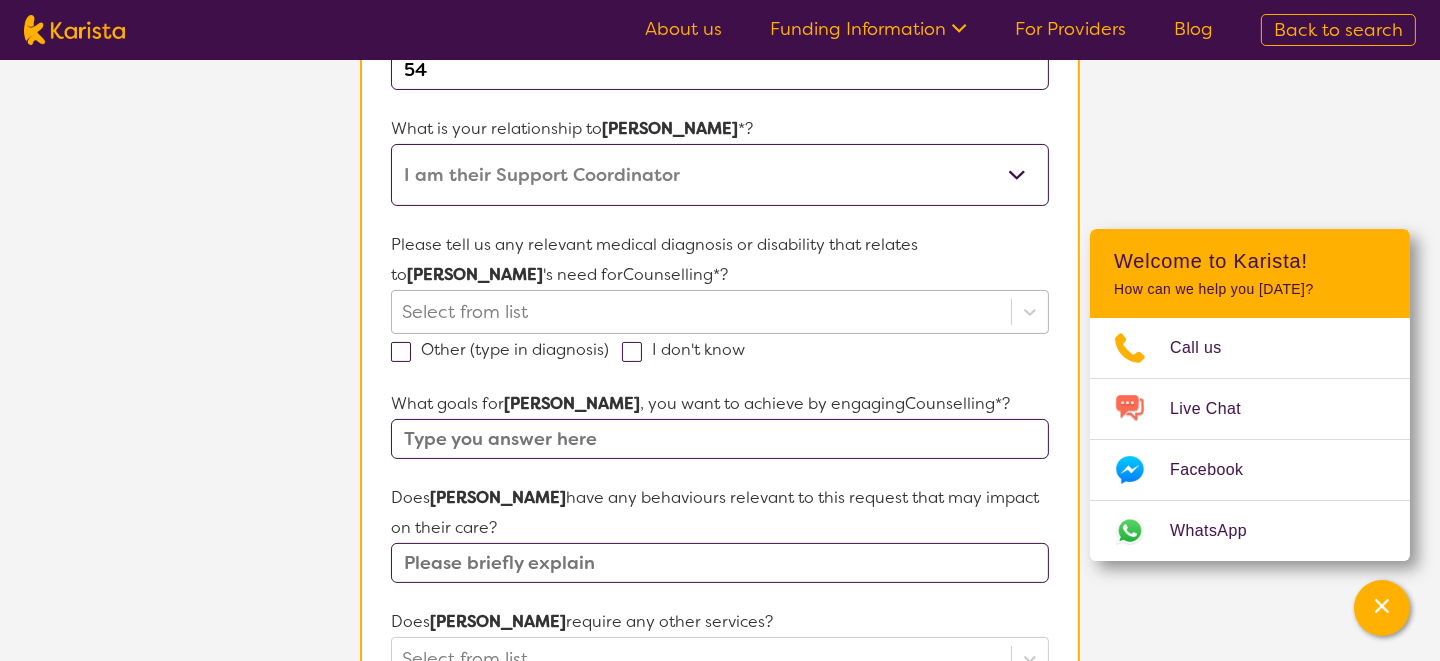 click at bounding box center (701, 312) 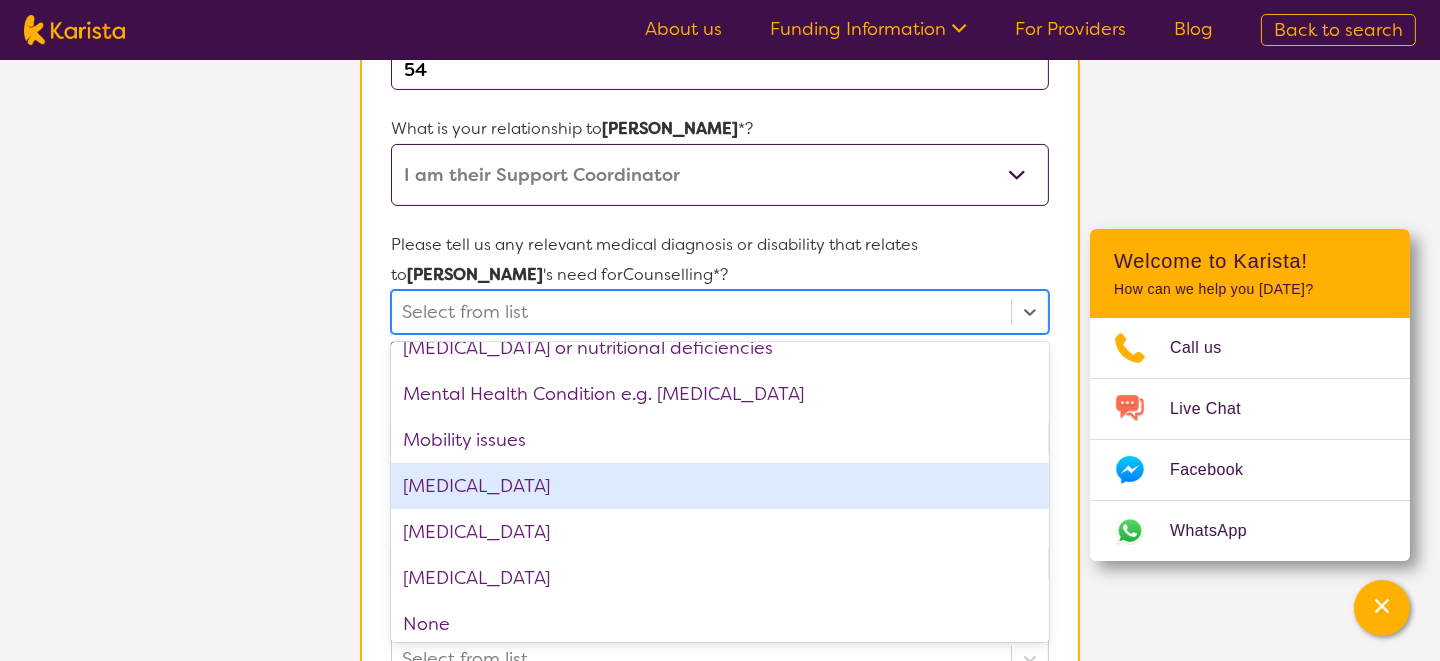 scroll, scrollTop: 2100, scrollLeft: 0, axis: vertical 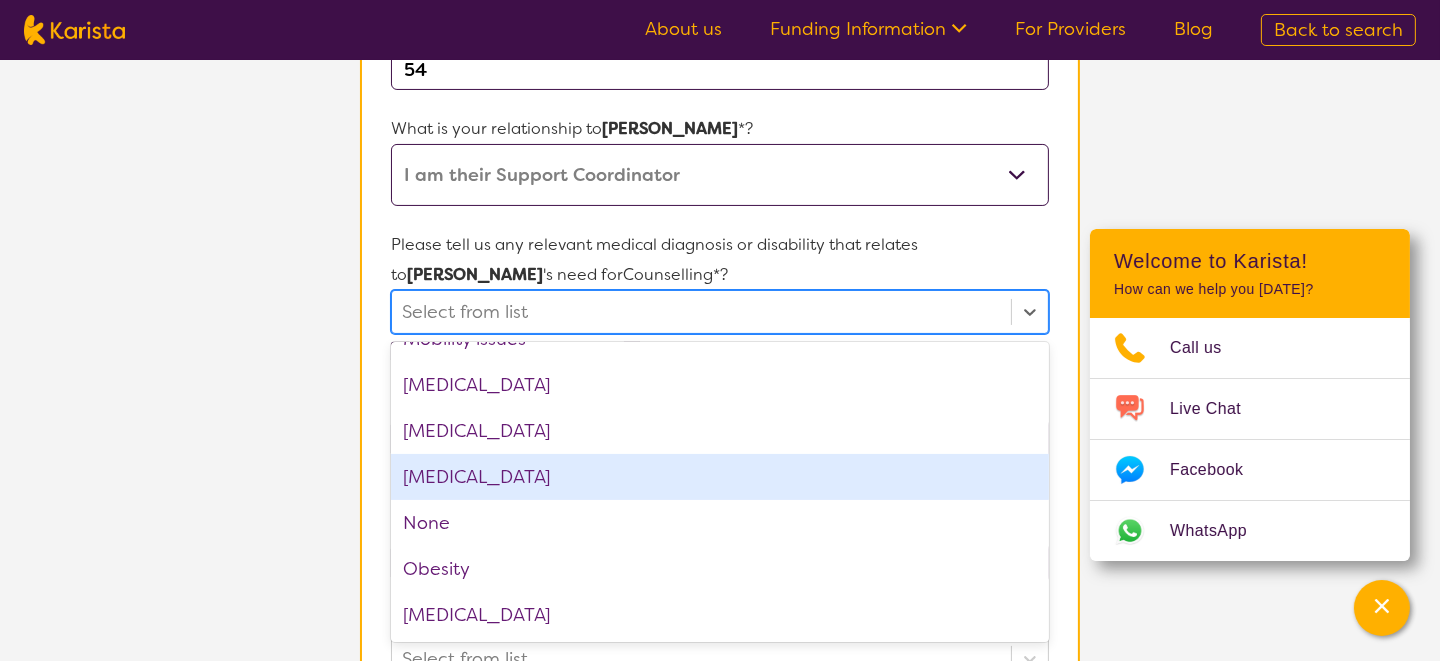 click on "Neurological disorder" at bounding box center (720, 477) 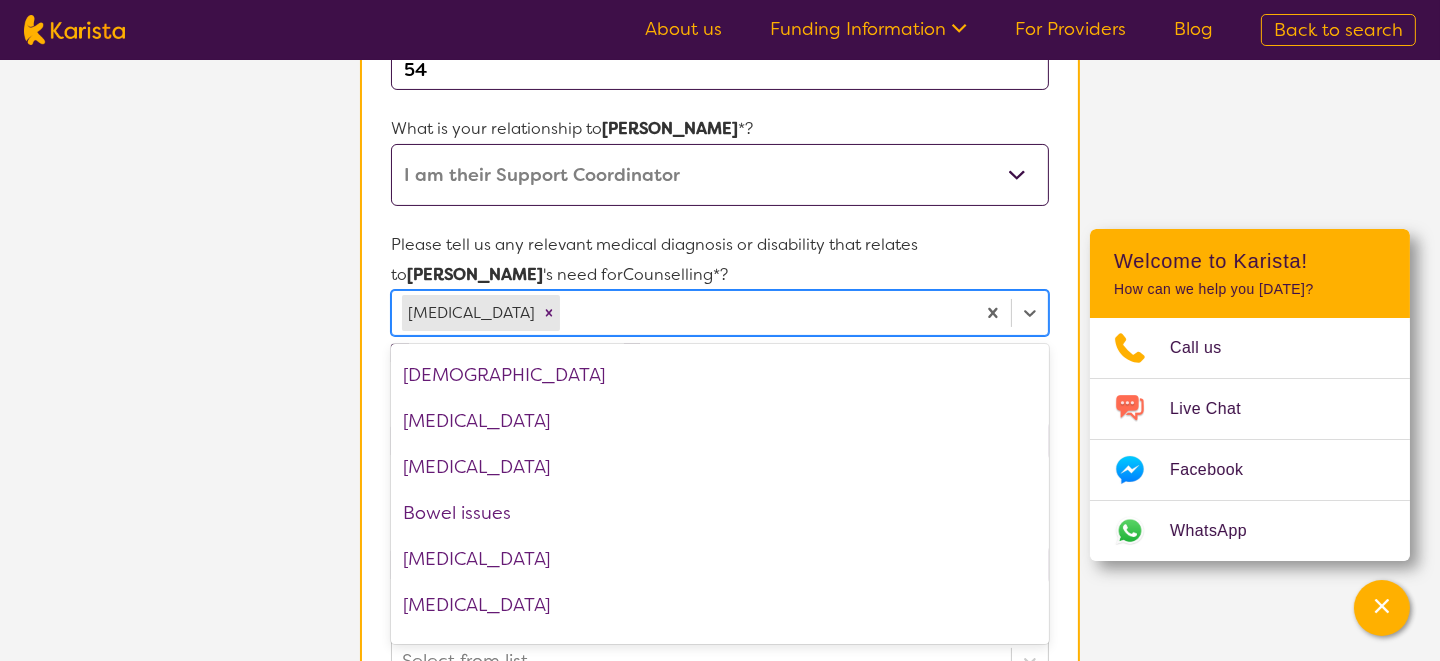 scroll, scrollTop: 0, scrollLeft: 0, axis: both 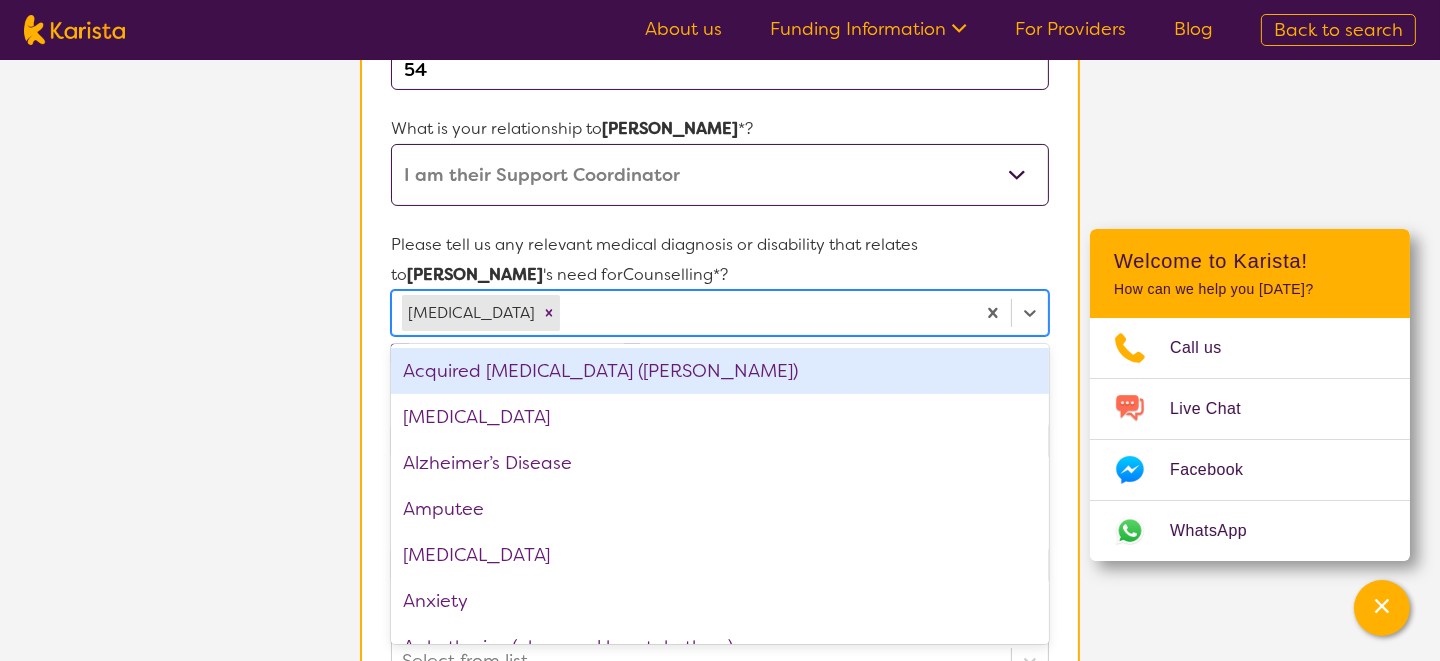 click on "Please tell us any relevant medical diagnosis or disability that relates to  Jason 's need for  Counselling *?" at bounding box center [720, 260] 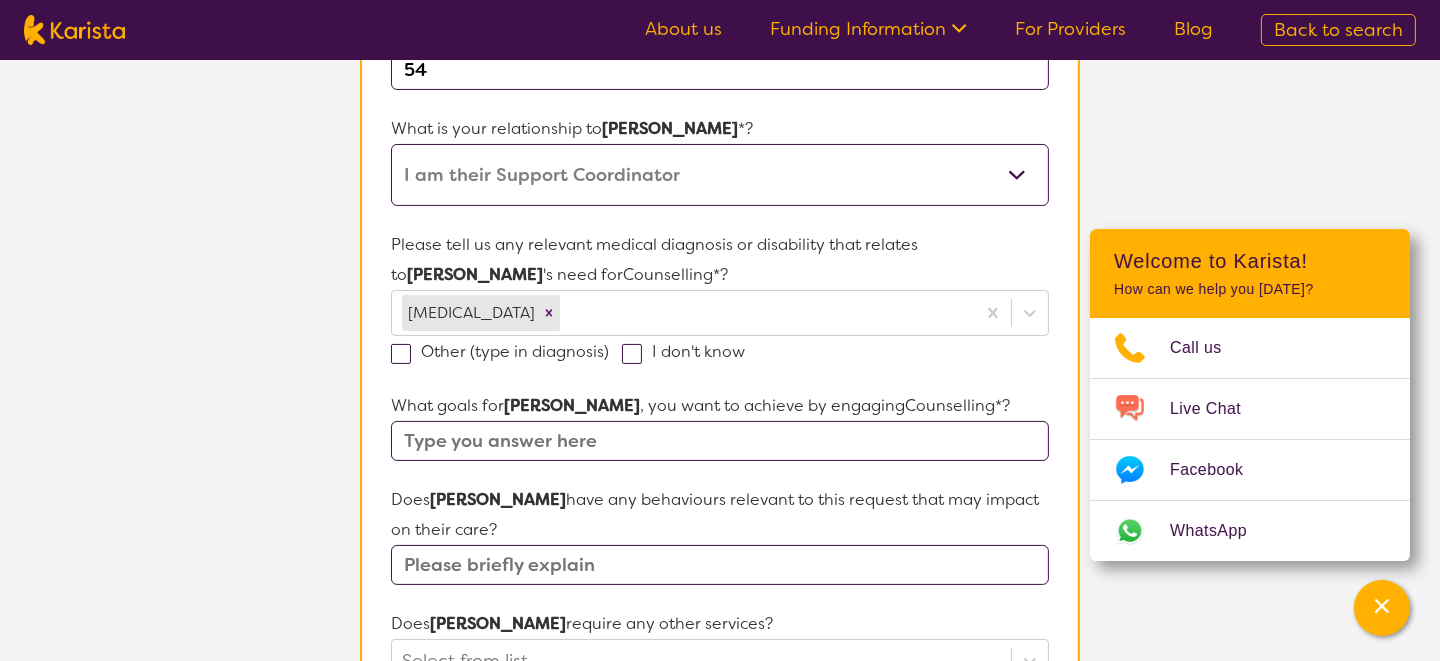 click at bounding box center (401, 354) 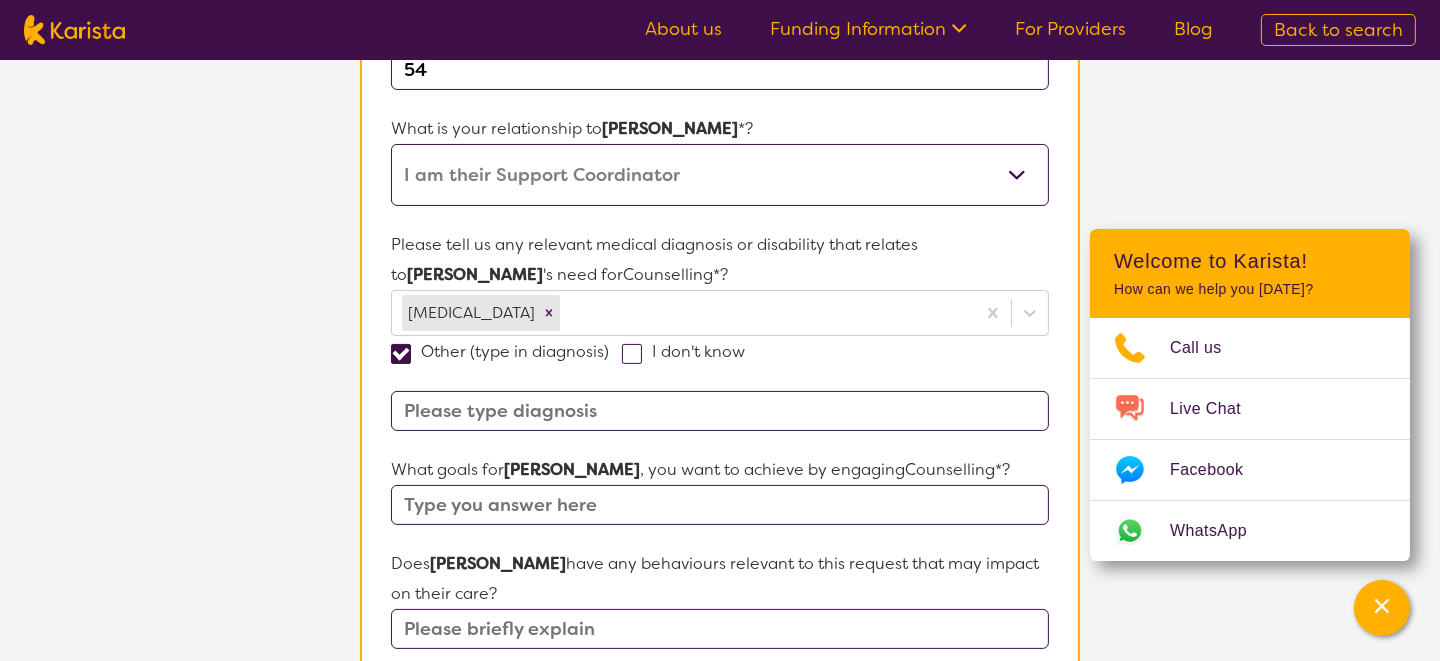click at bounding box center (720, 411) 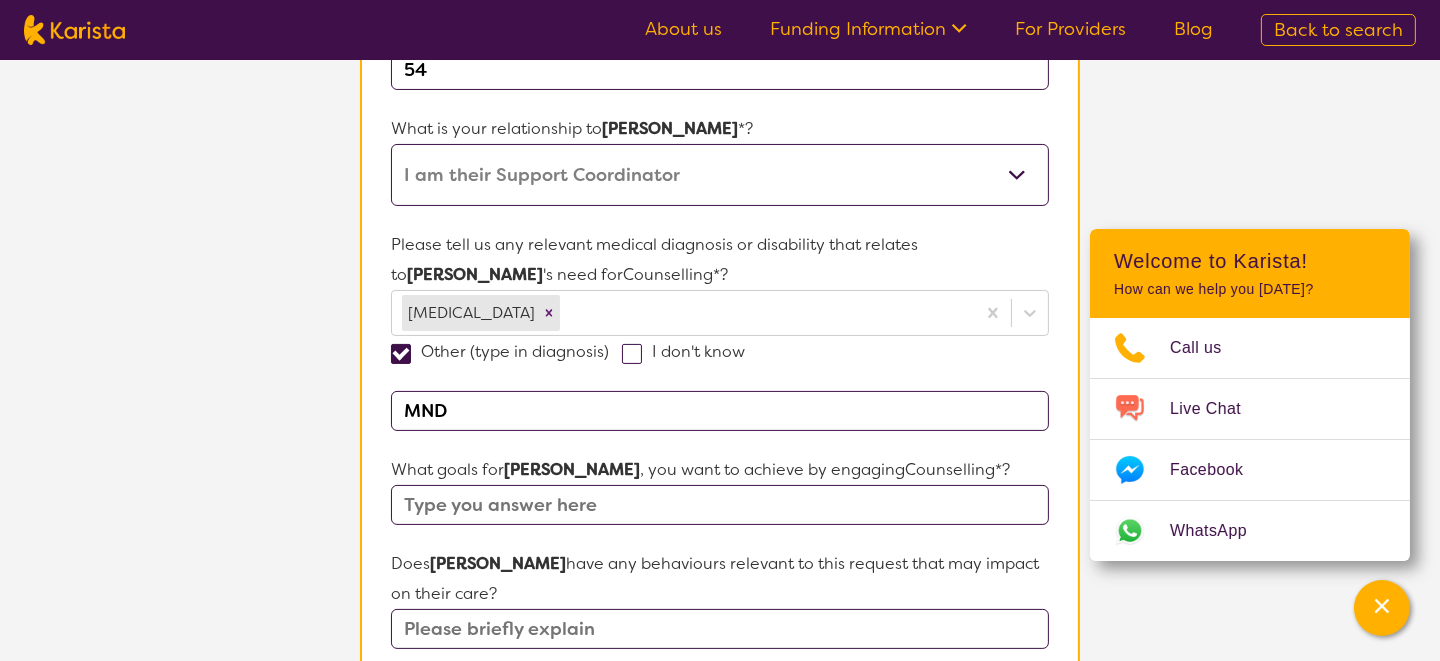 type on "MND" 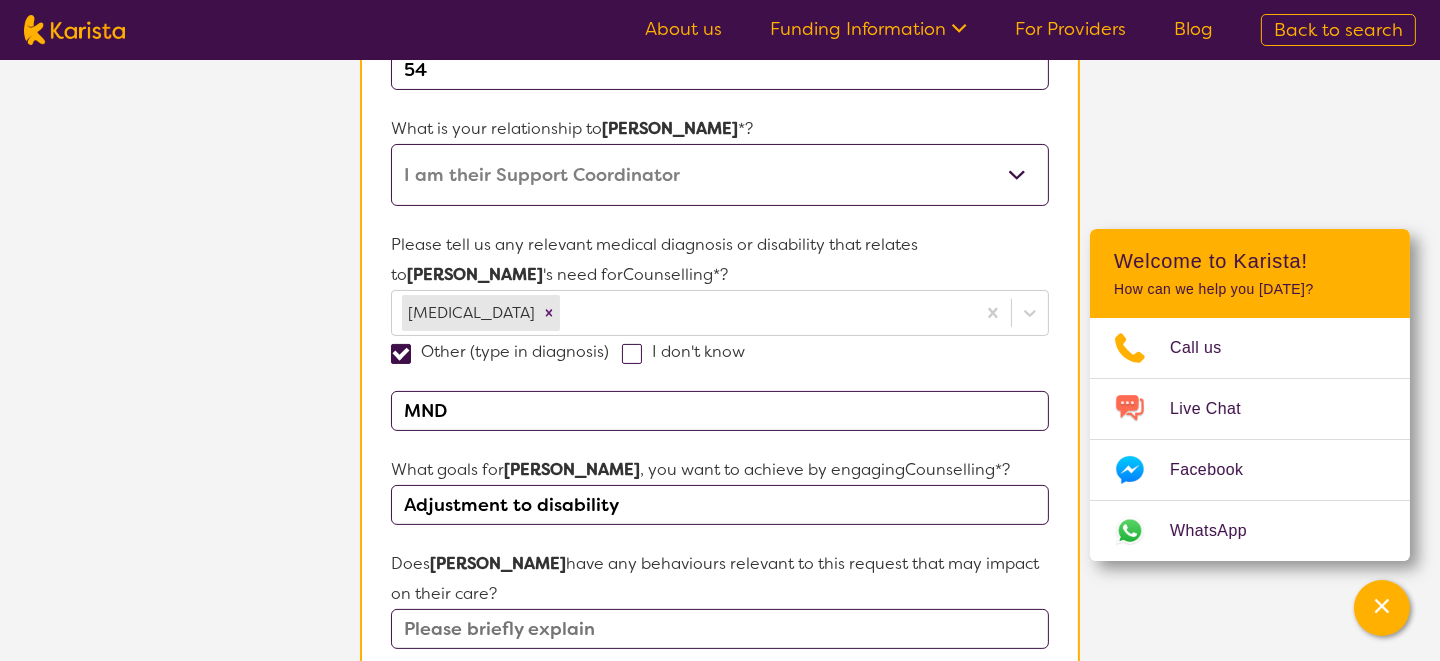 scroll, scrollTop: 499, scrollLeft: 0, axis: vertical 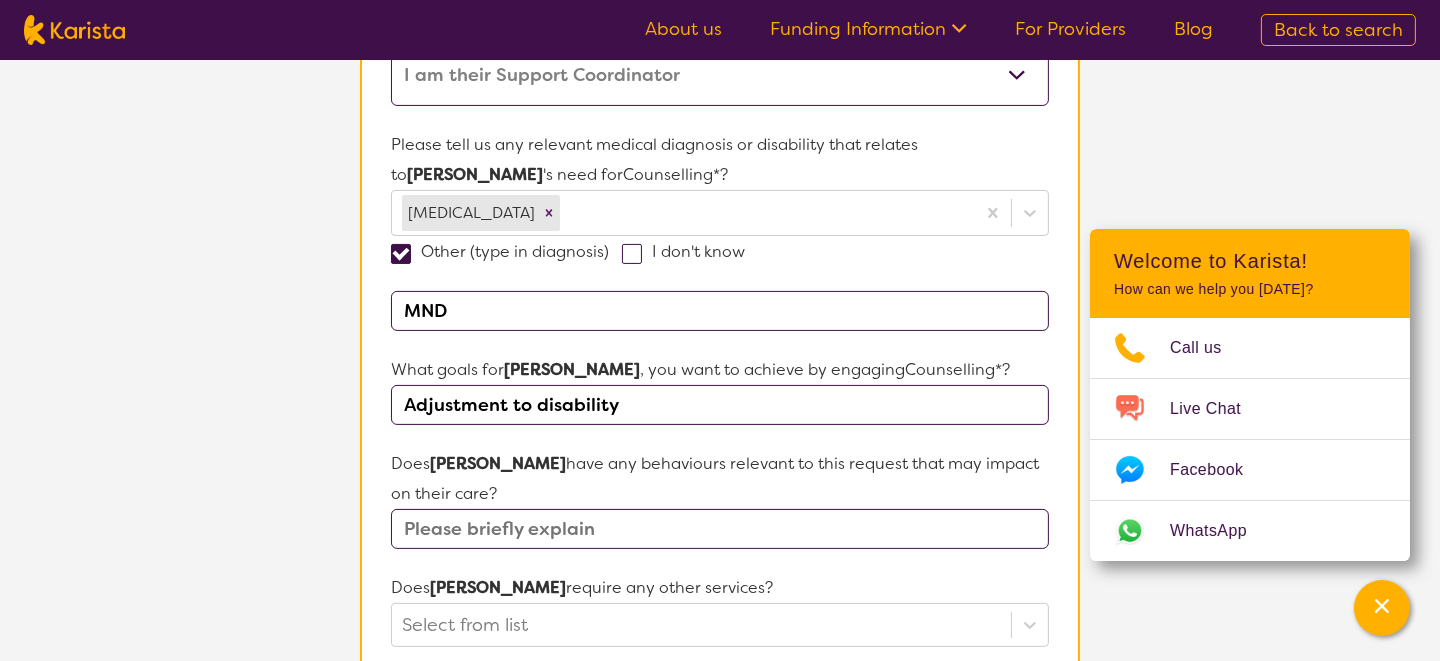 type on "Adjustment to disability" 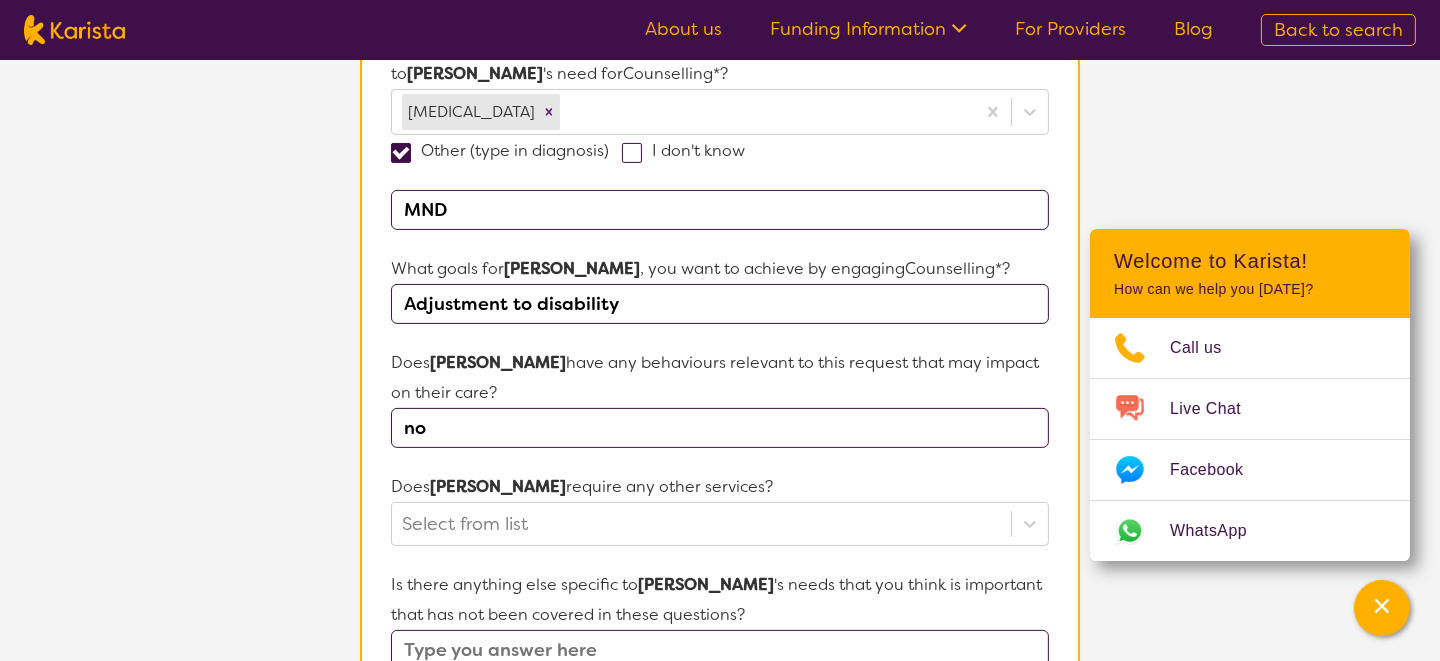 scroll, scrollTop: 700, scrollLeft: 0, axis: vertical 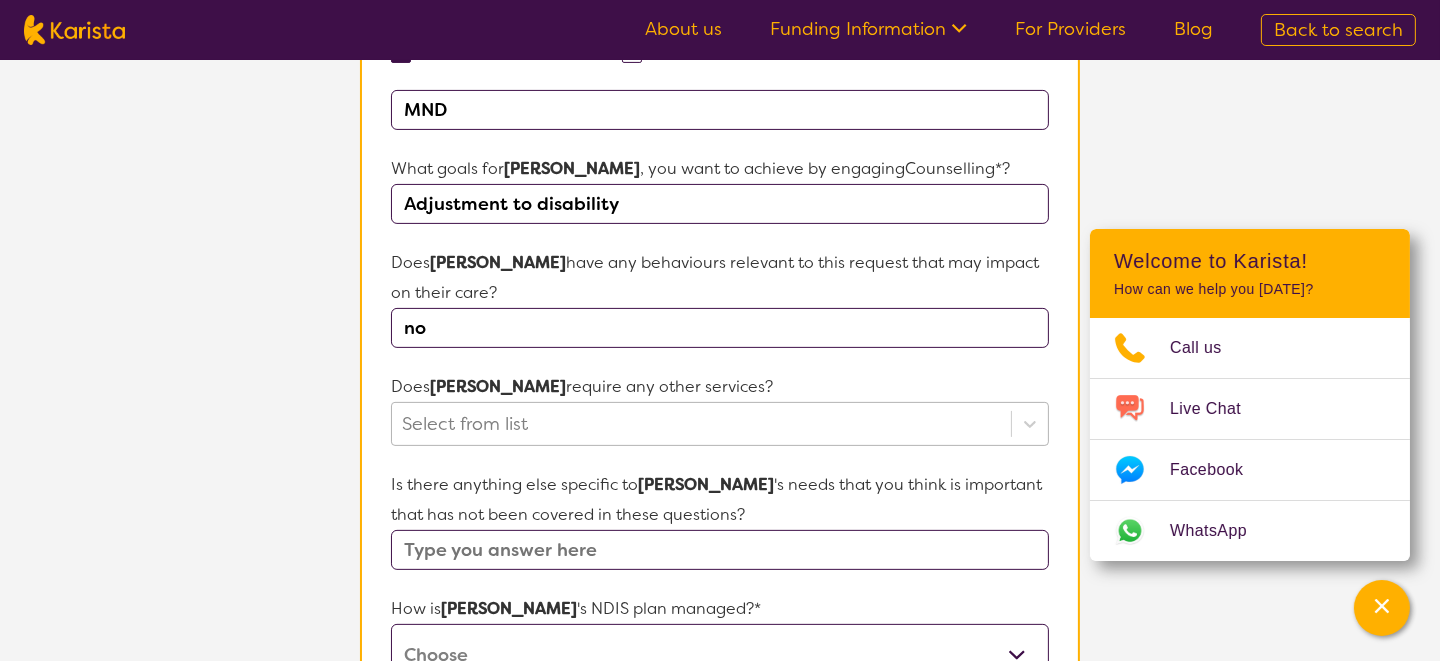 type on "no" 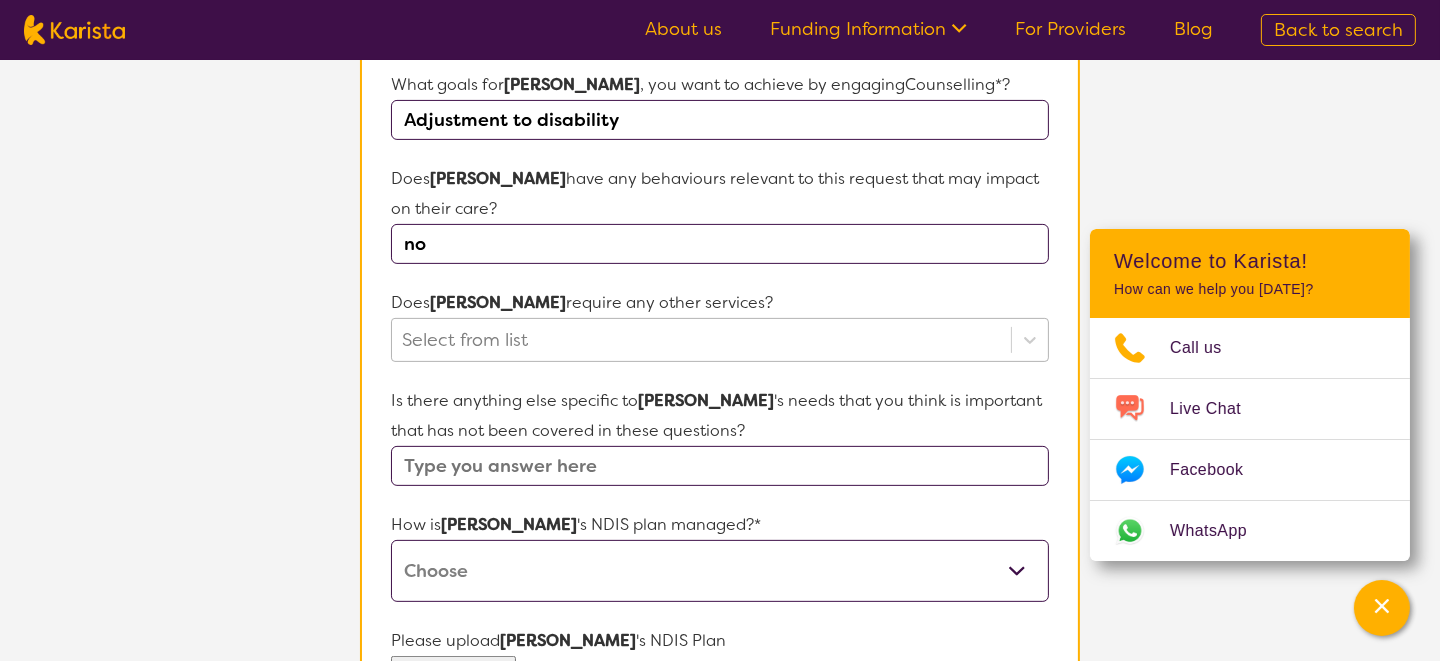scroll, scrollTop: 796, scrollLeft: 0, axis: vertical 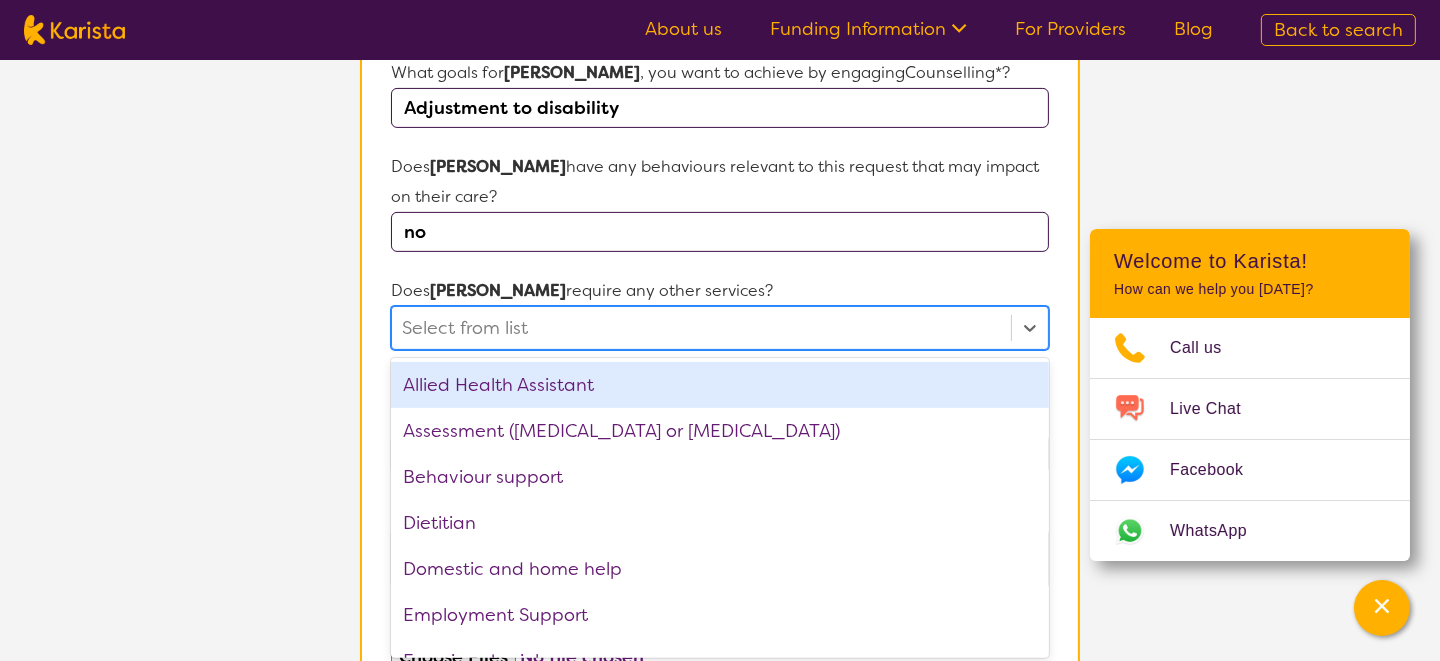 click at bounding box center [701, 328] 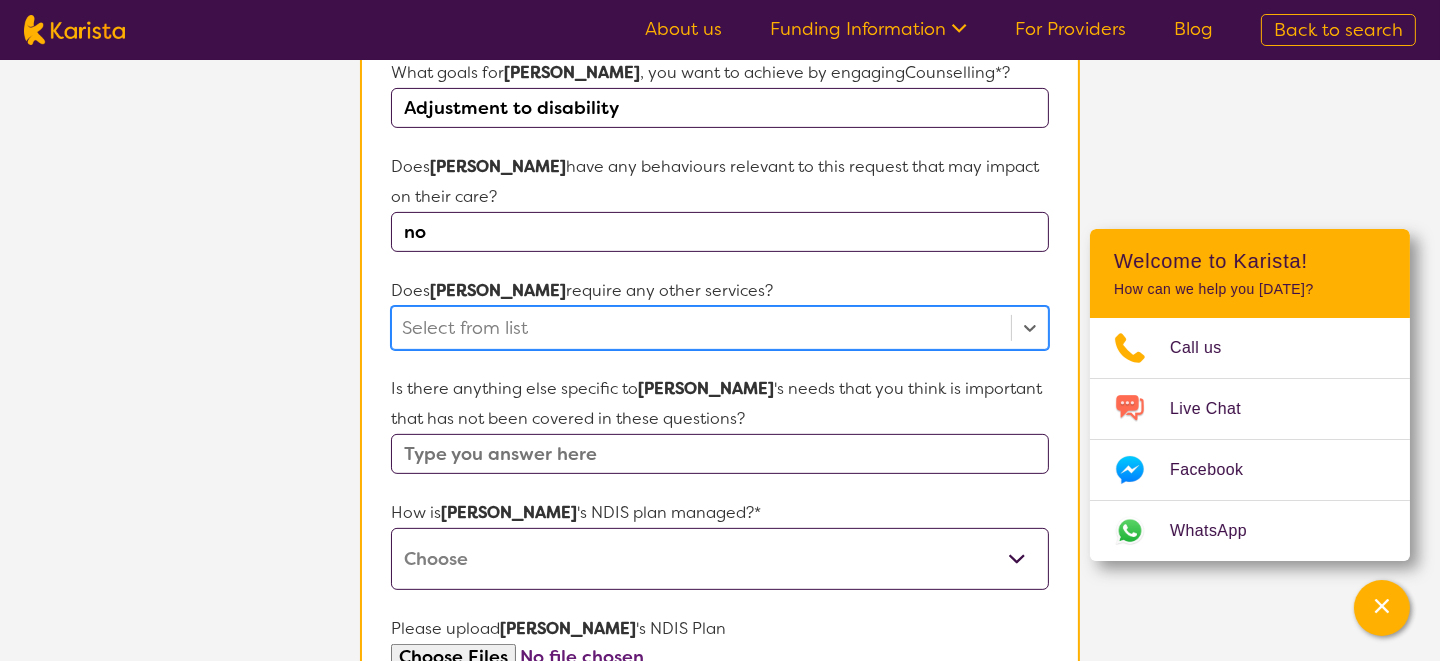 type on "m" 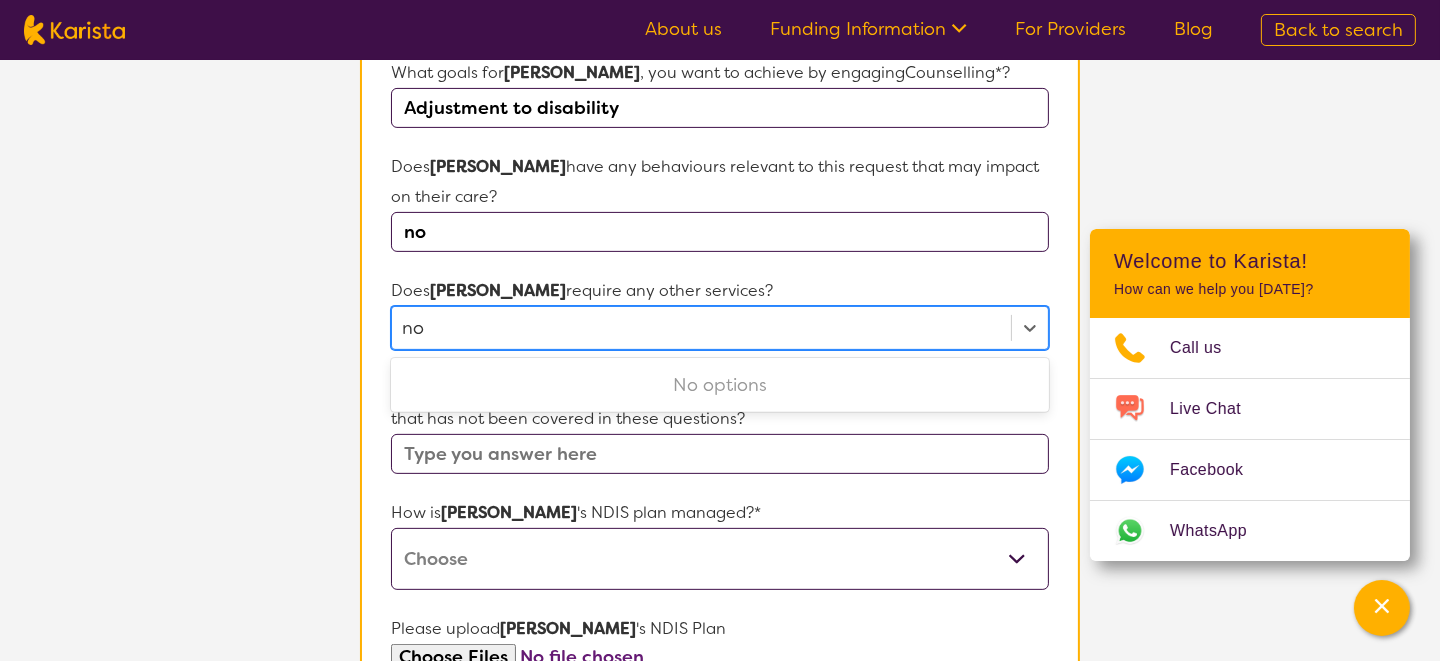type on "no" 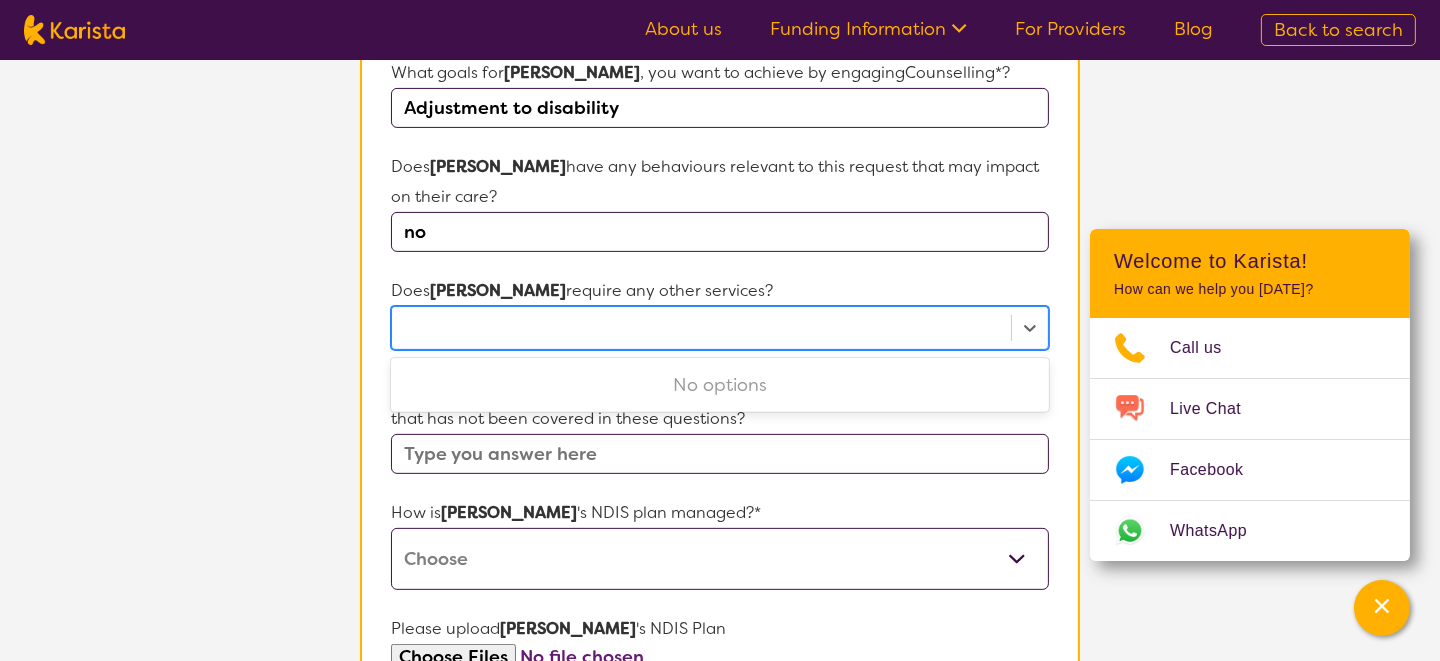 click at bounding box center (720, 454) 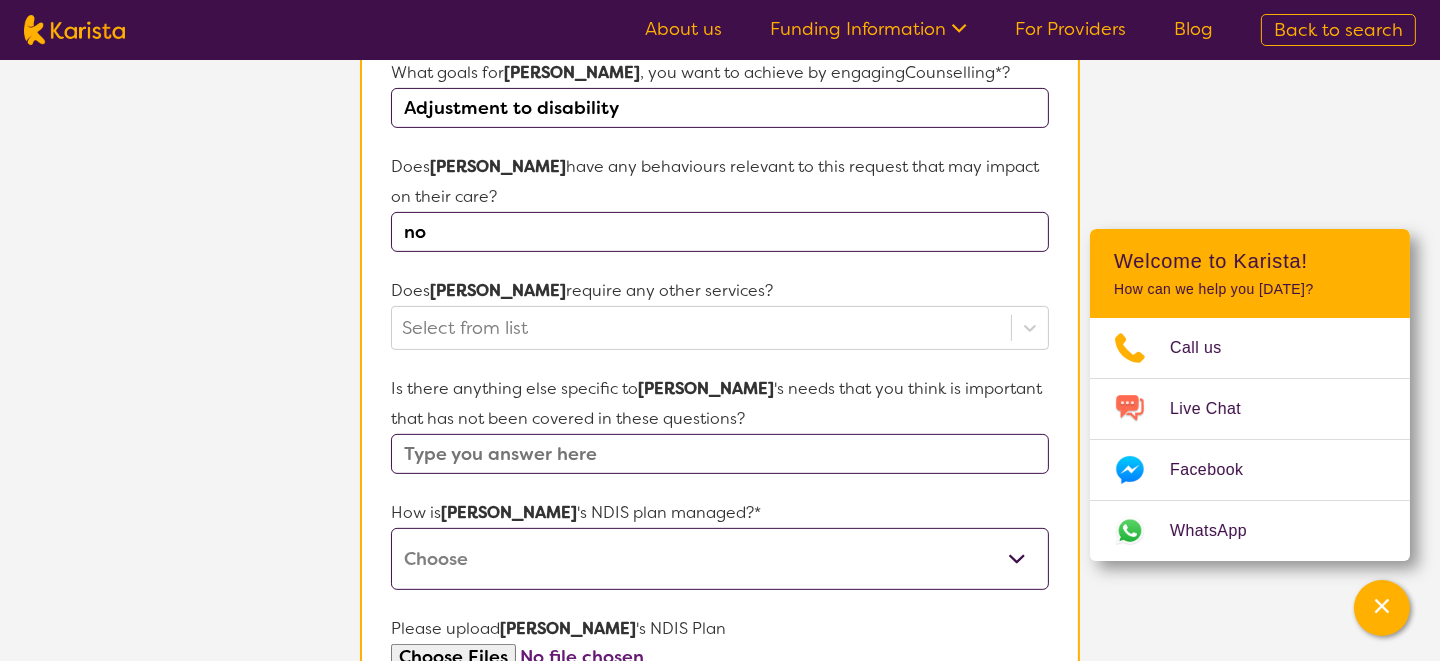 scroll, scrollTop: 896, scrollLeft: 0, axis: vertical 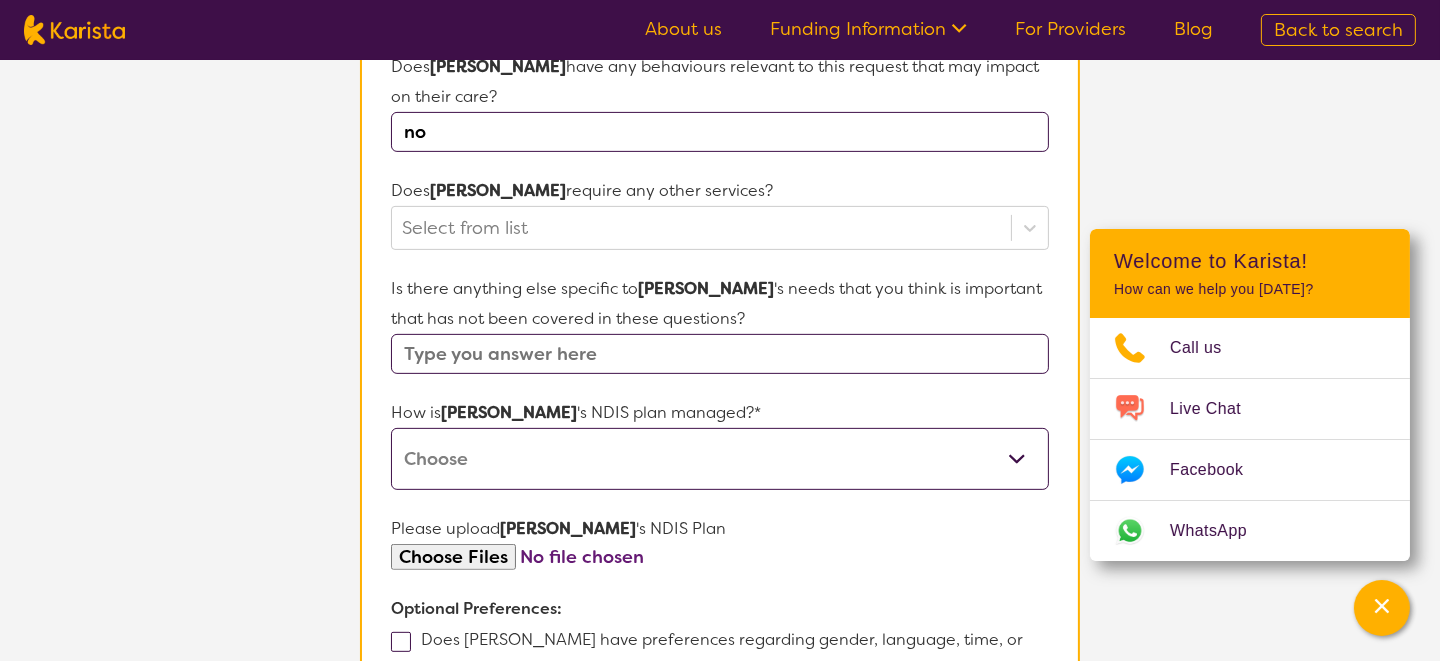 click on "Self-managed NDIS plan Managed by a registered plan management provider (not the NDIA) Agency-managed (by the NDIA) I'm not sure" at bounding box center (720, 459) 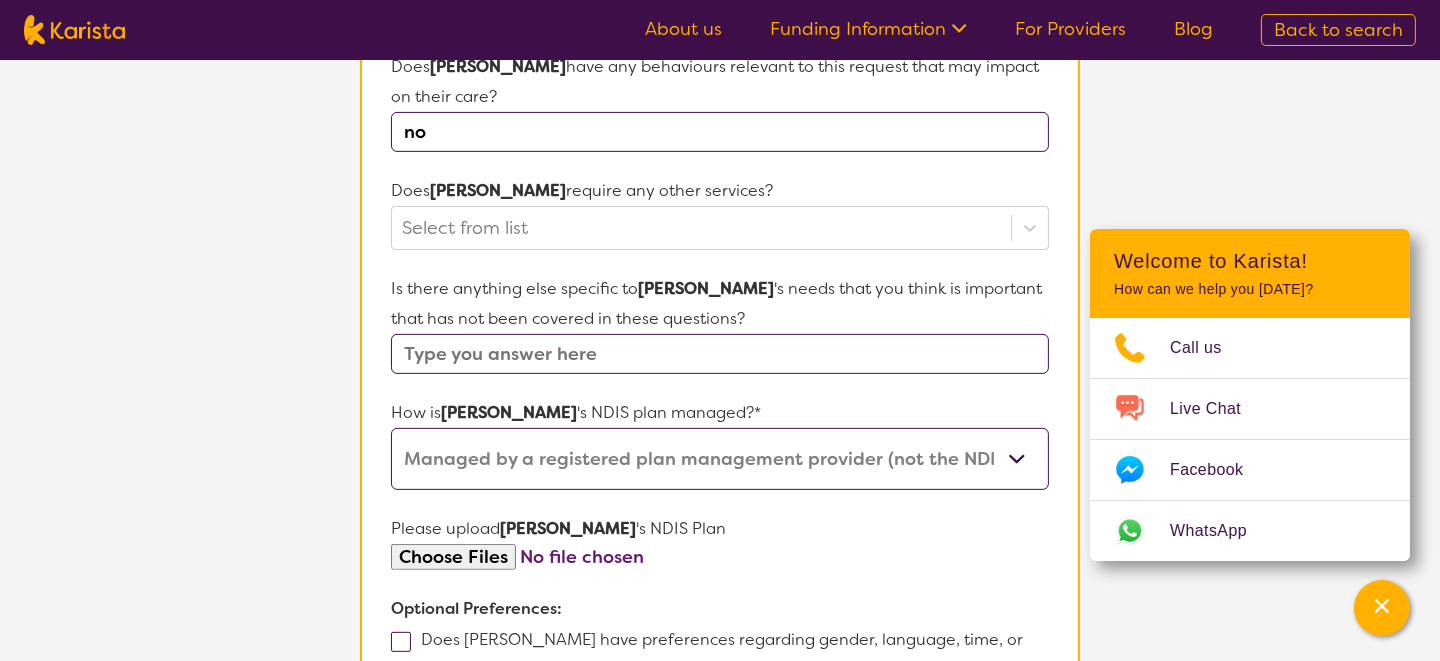 click on "Self-managed NDIS plan Managed by a registered plan management provider (not the NDIA) Agency-managed (by the NDIA) I'm not sure" at bounding box center [720, 459] 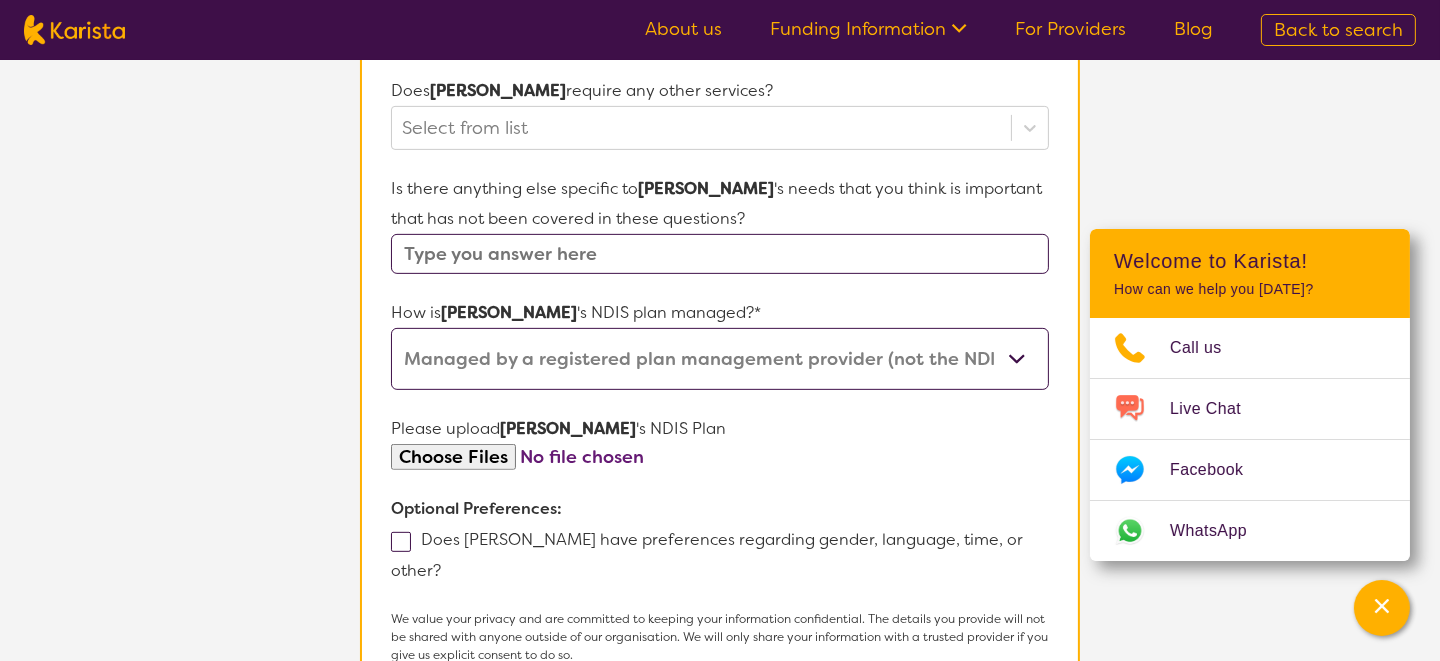 scroll, scrollTop: 1096, scrollLeft: 0, axis: vertical 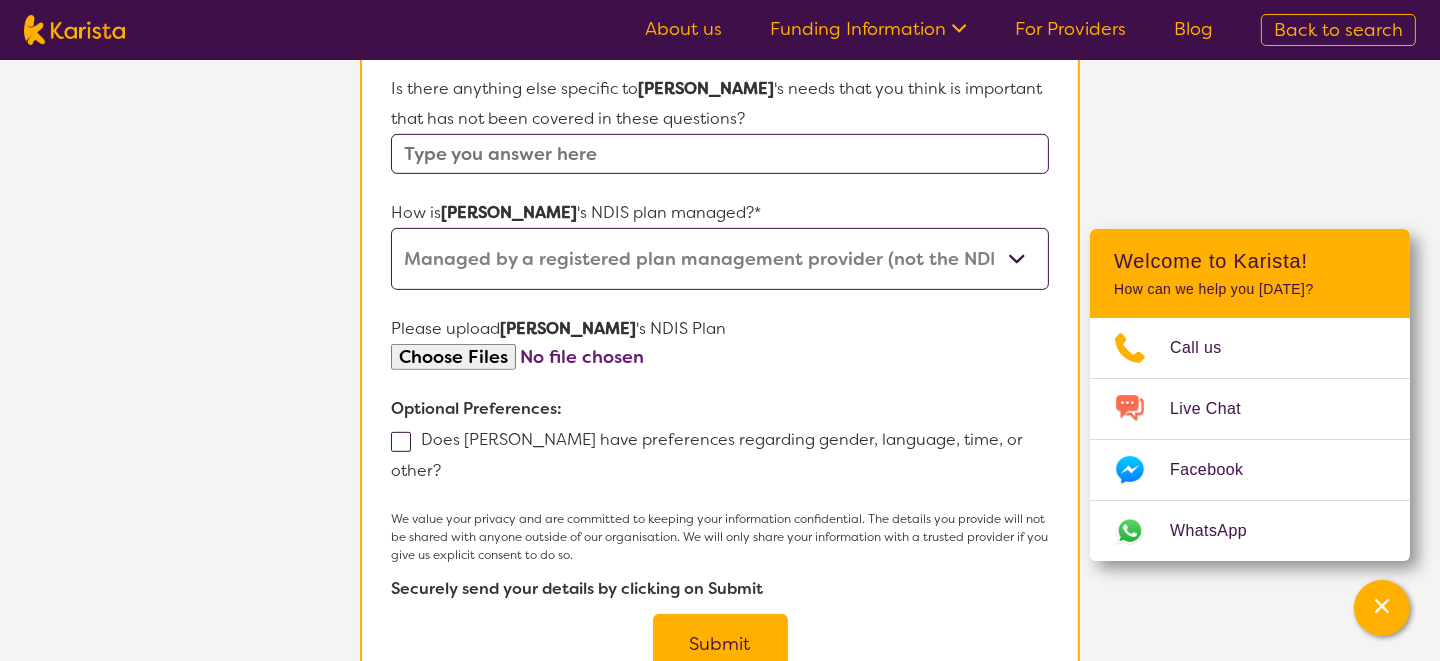 click at bounding box center (401, 442) 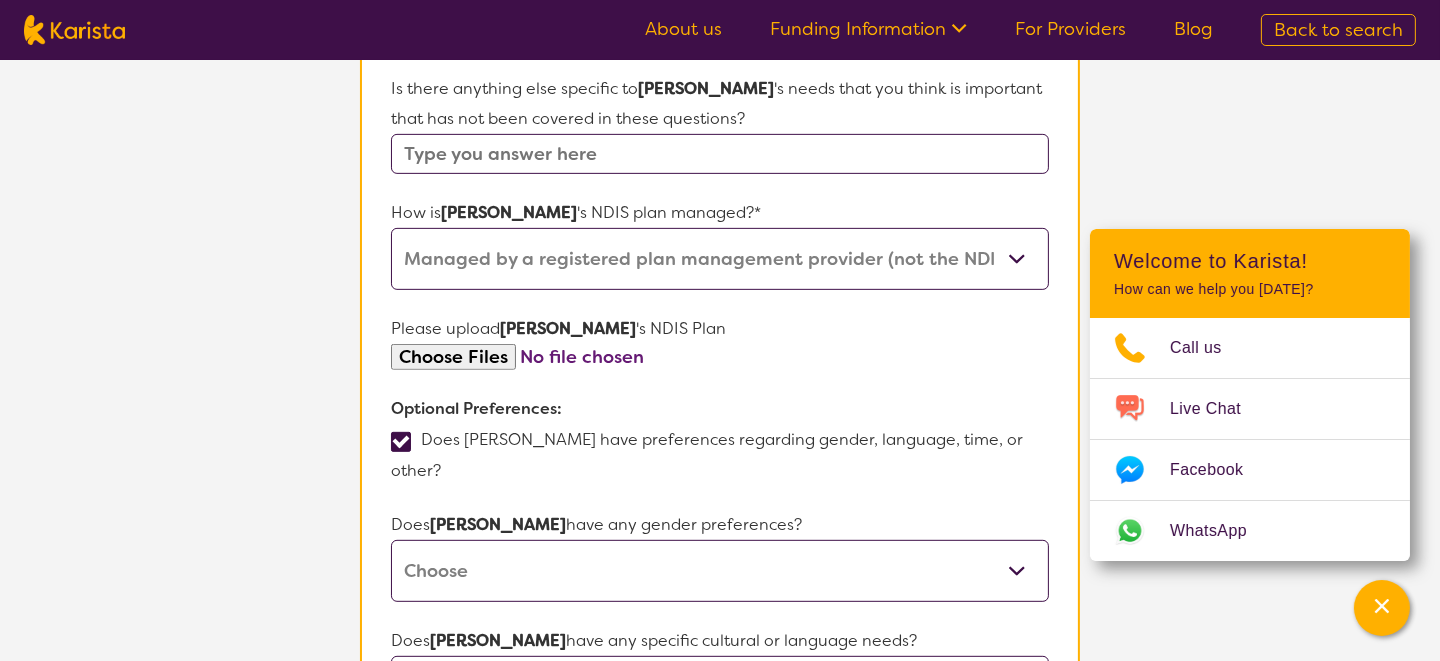 click on "Male Female Other No Preference" at bounding box center (720, 571) 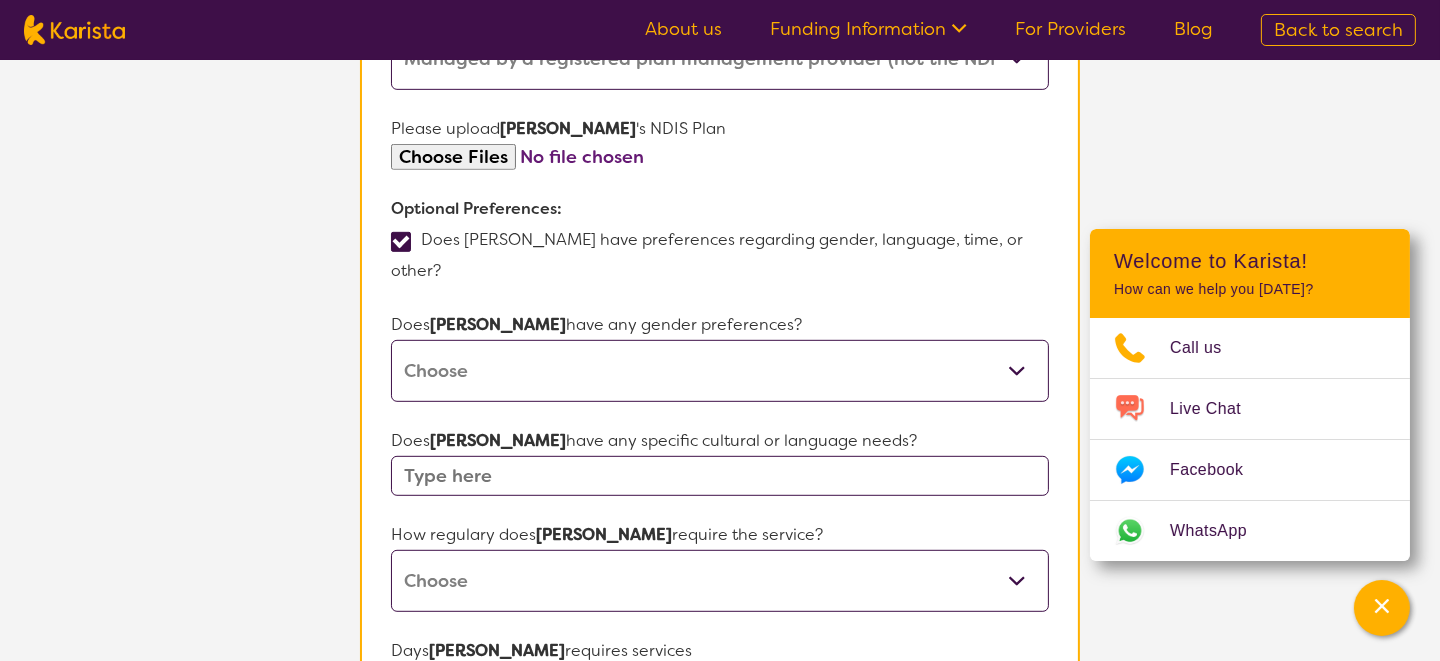 scroll, scrollTop: 1396, scrollLeft: 0, axis: vertical 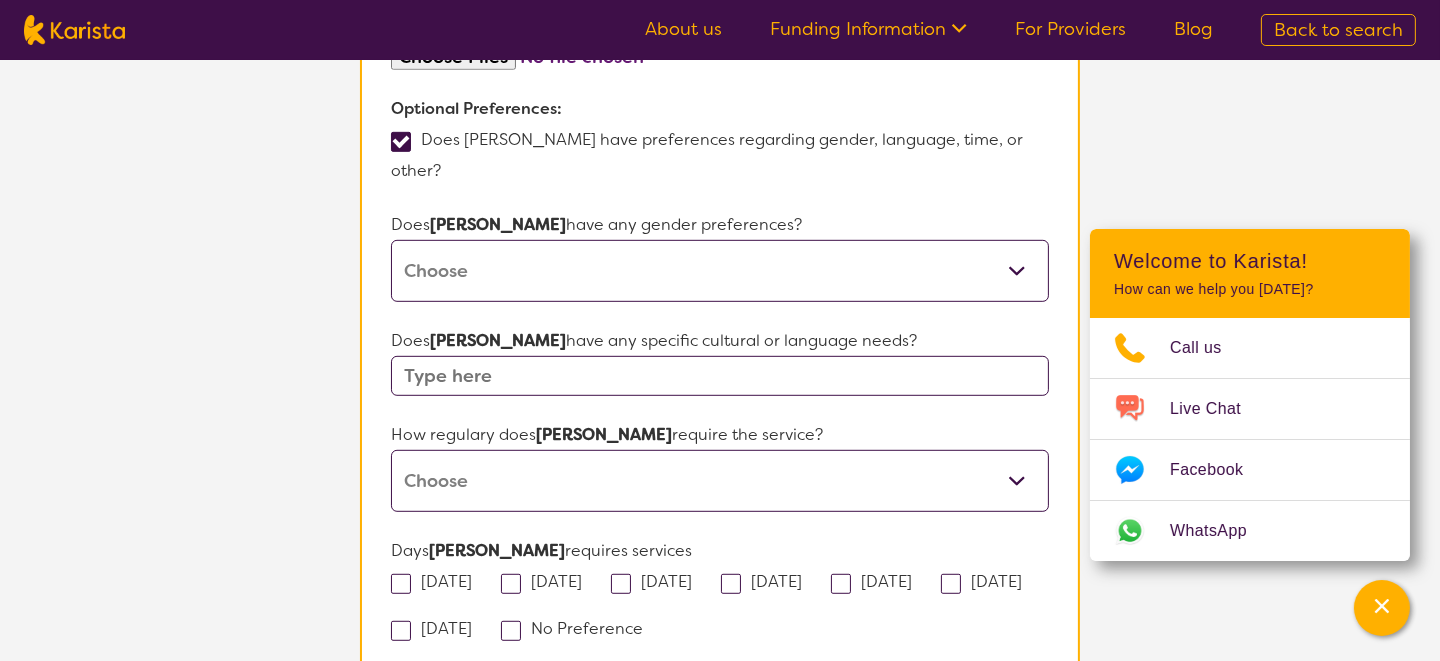 click at bounding box center (720, 376) 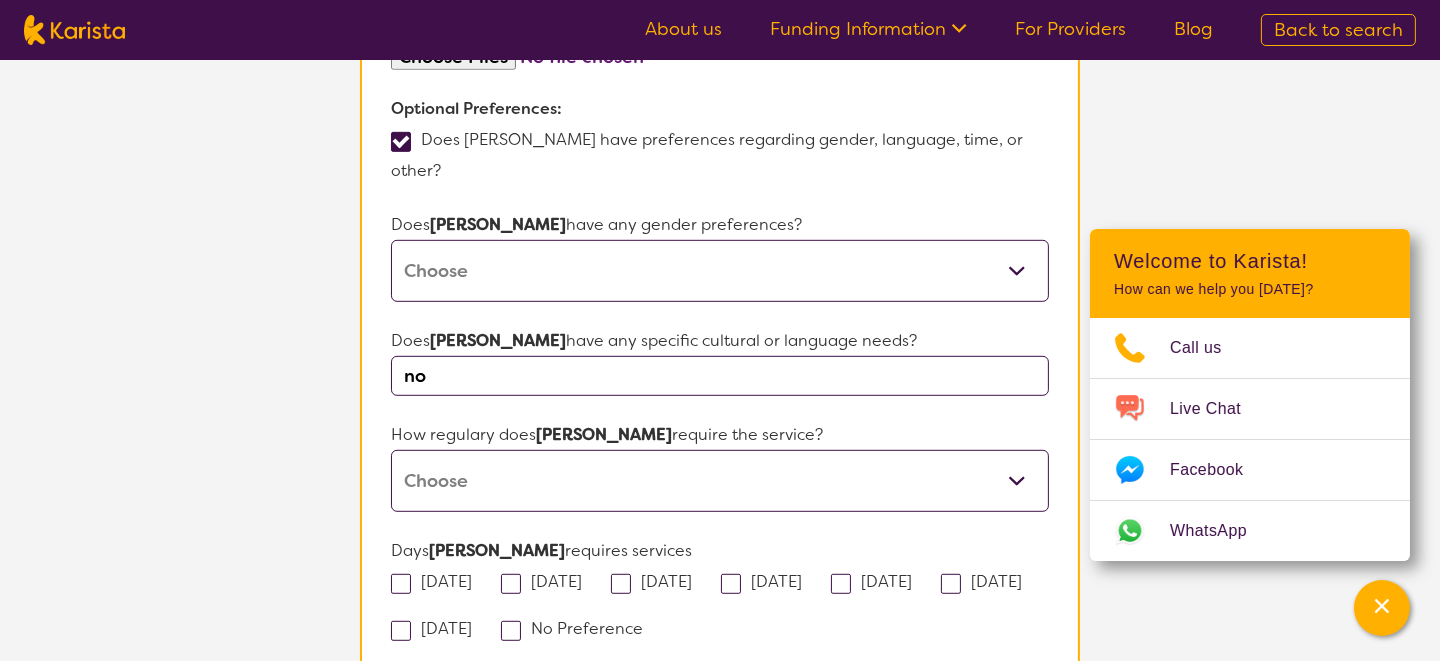 type on "no" 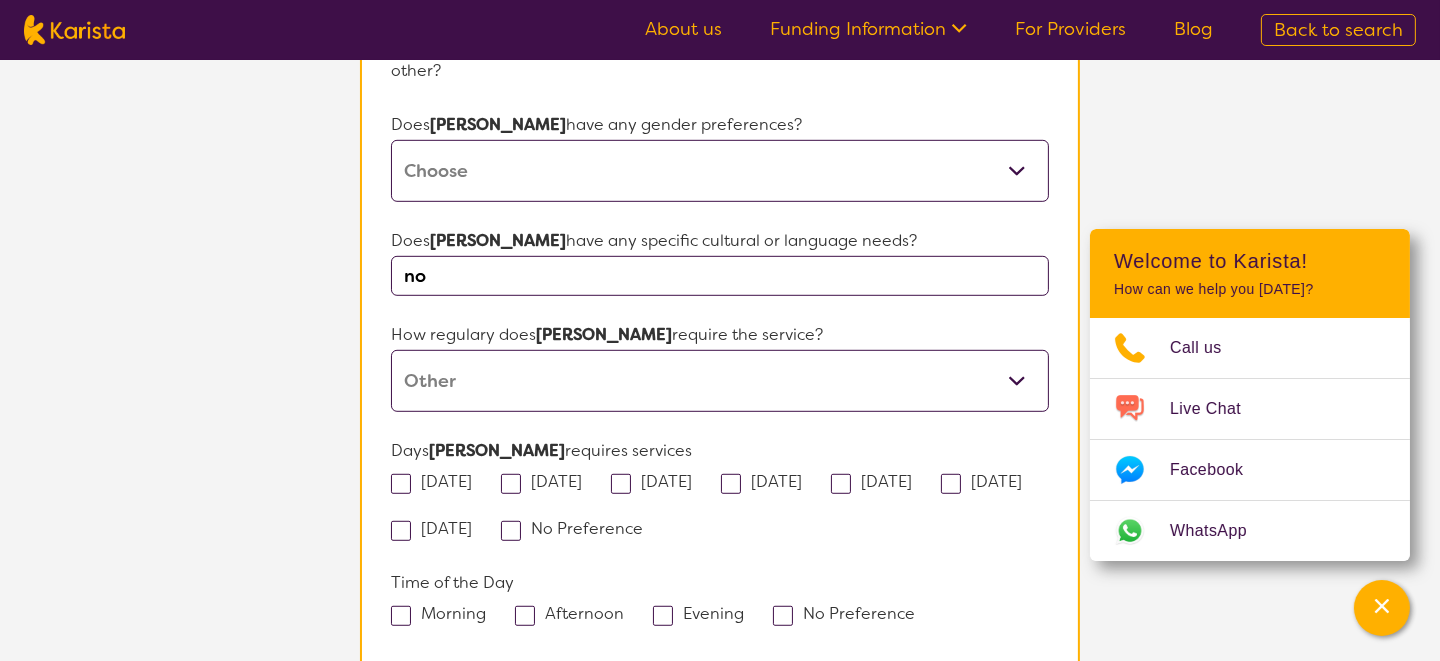 scroll, scrollTop: 1596, scrollLeft: 0, axis: vertical 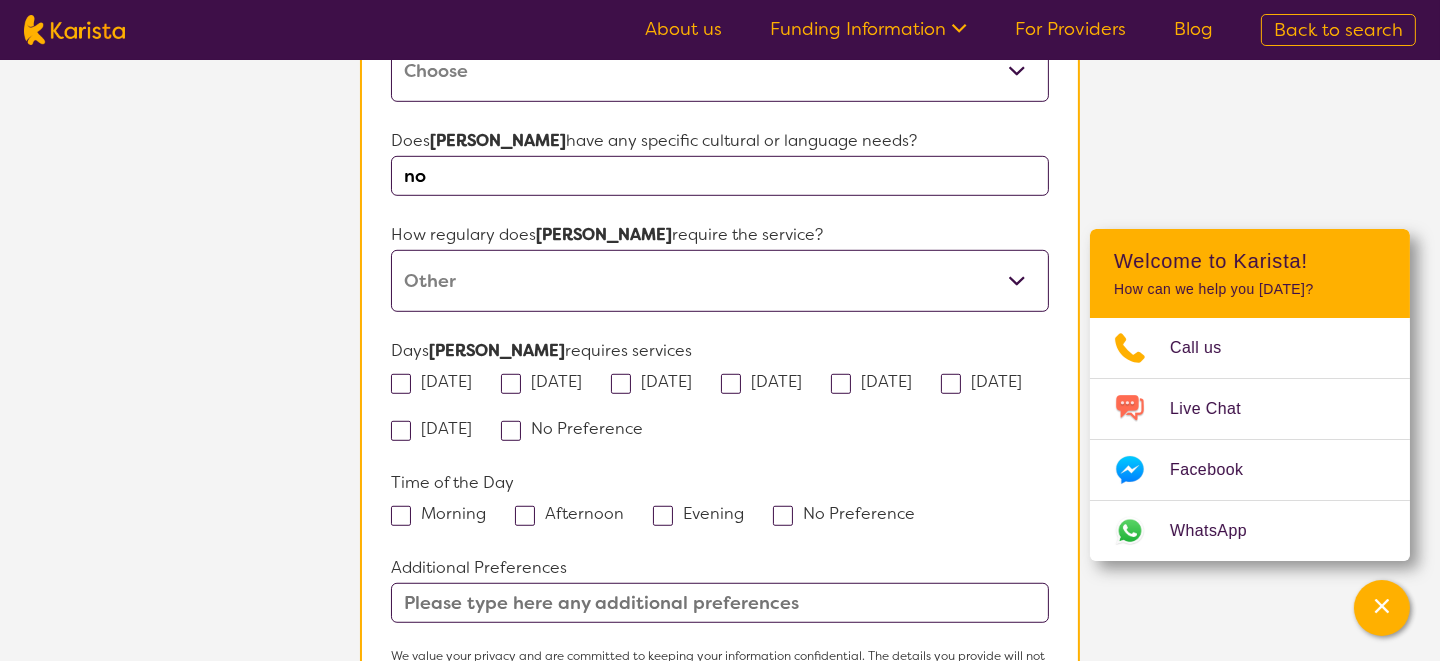 click at bounding box center [511, 431] 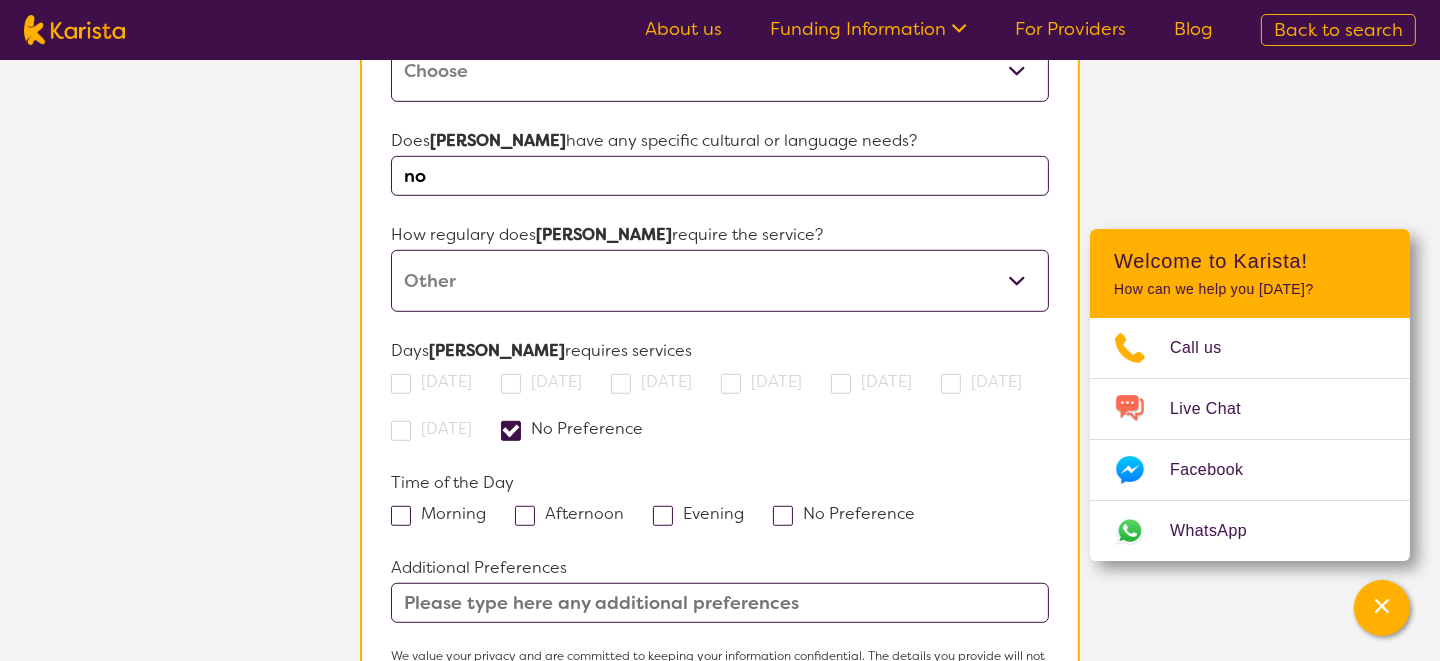 click at bounding box center [783, 516] 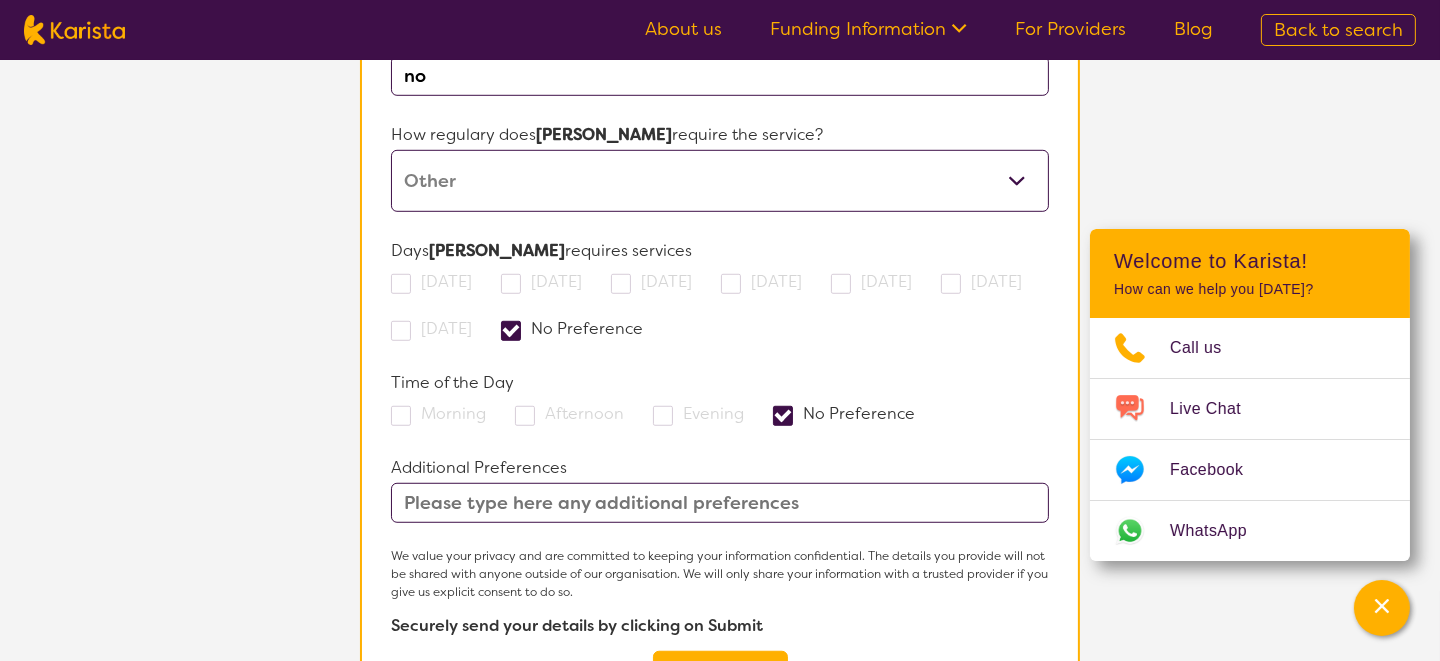 scroll, scrollTop: 1796, scrollLeft: 0, axis: vertical 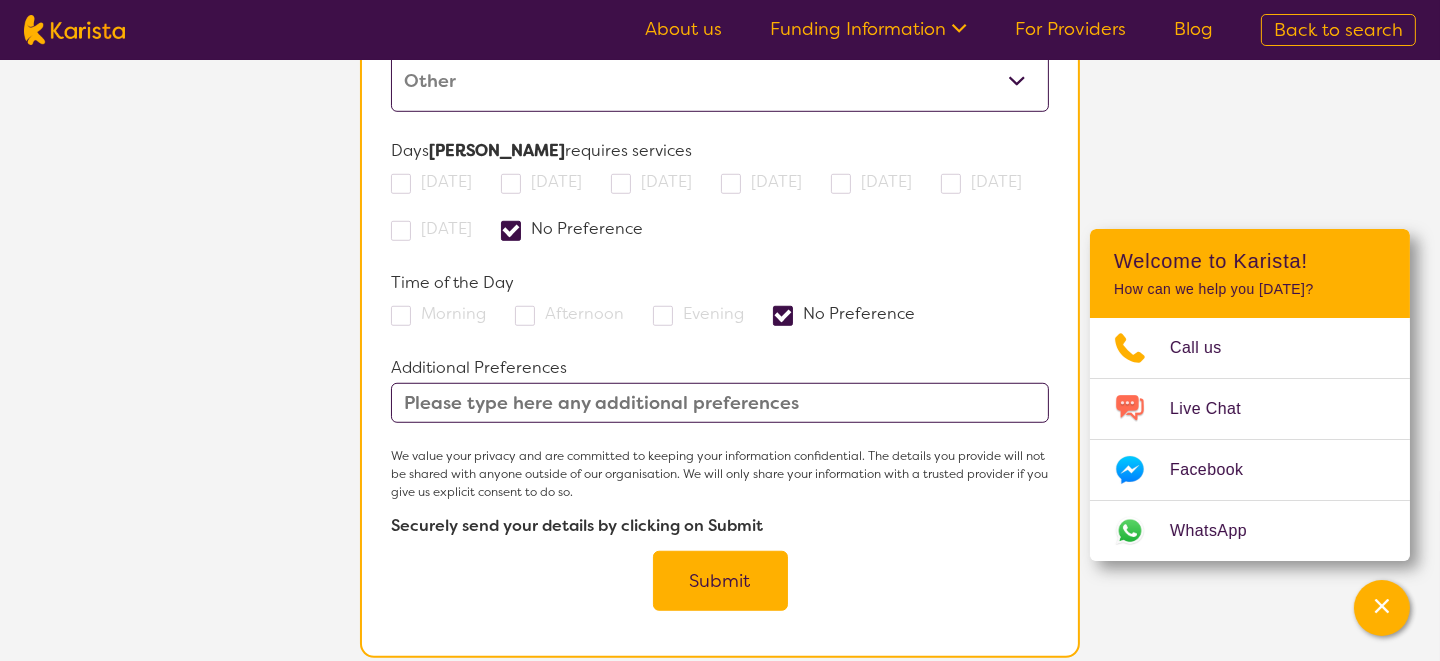 click on "Submit" at bounding box center (720, 581) 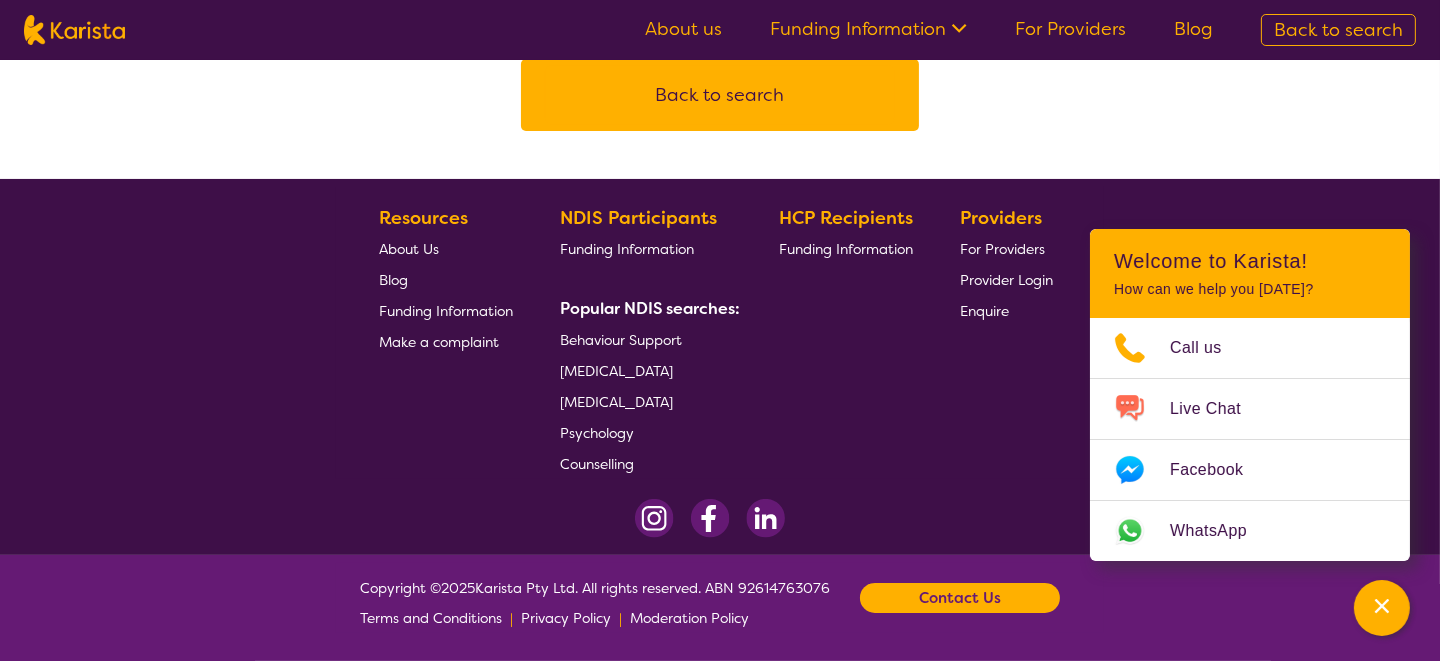 scroll, scrollTop: 0, scrollLeft: 0, axis: both 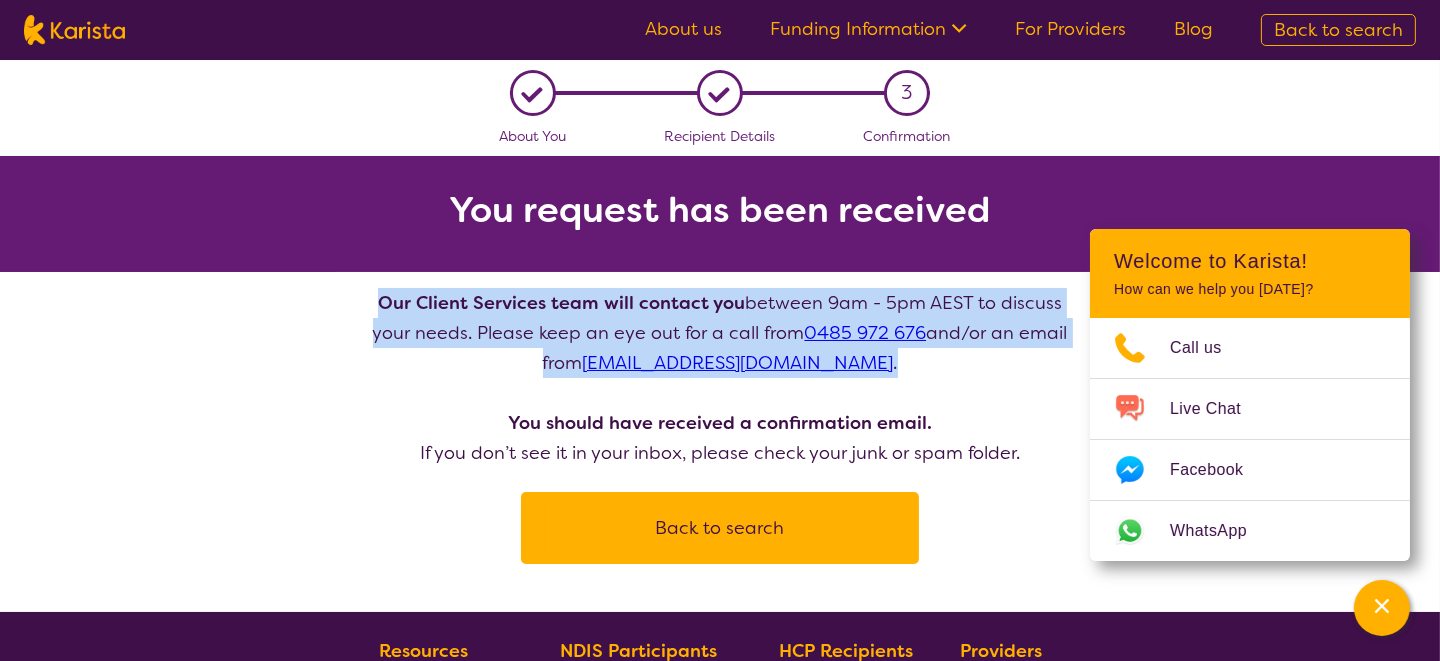 drag, startPoint x: 560, startPoint y: 313, endPoint x: 340, endPoint y: 276, distance: 223.08966 